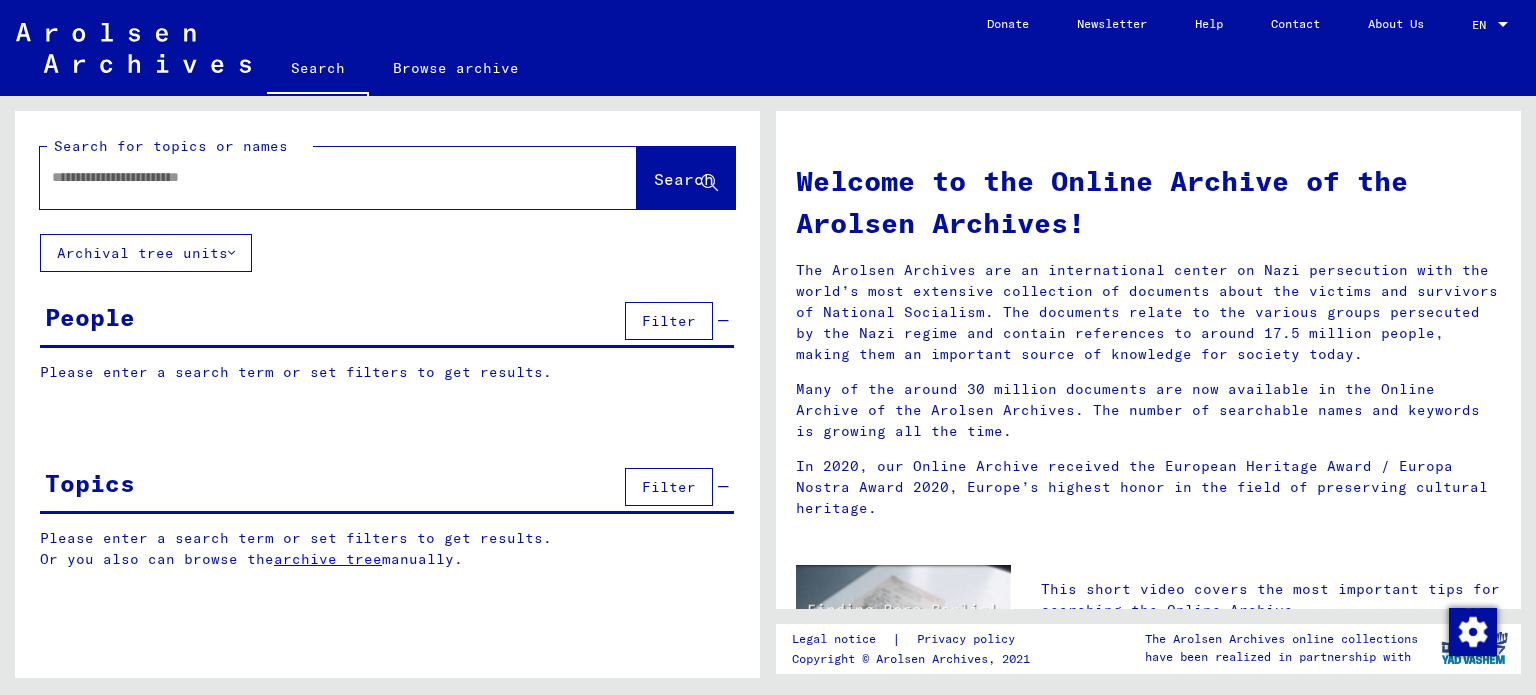 scroll, scrollTop: 0, scrollLeft: 0, axis: both 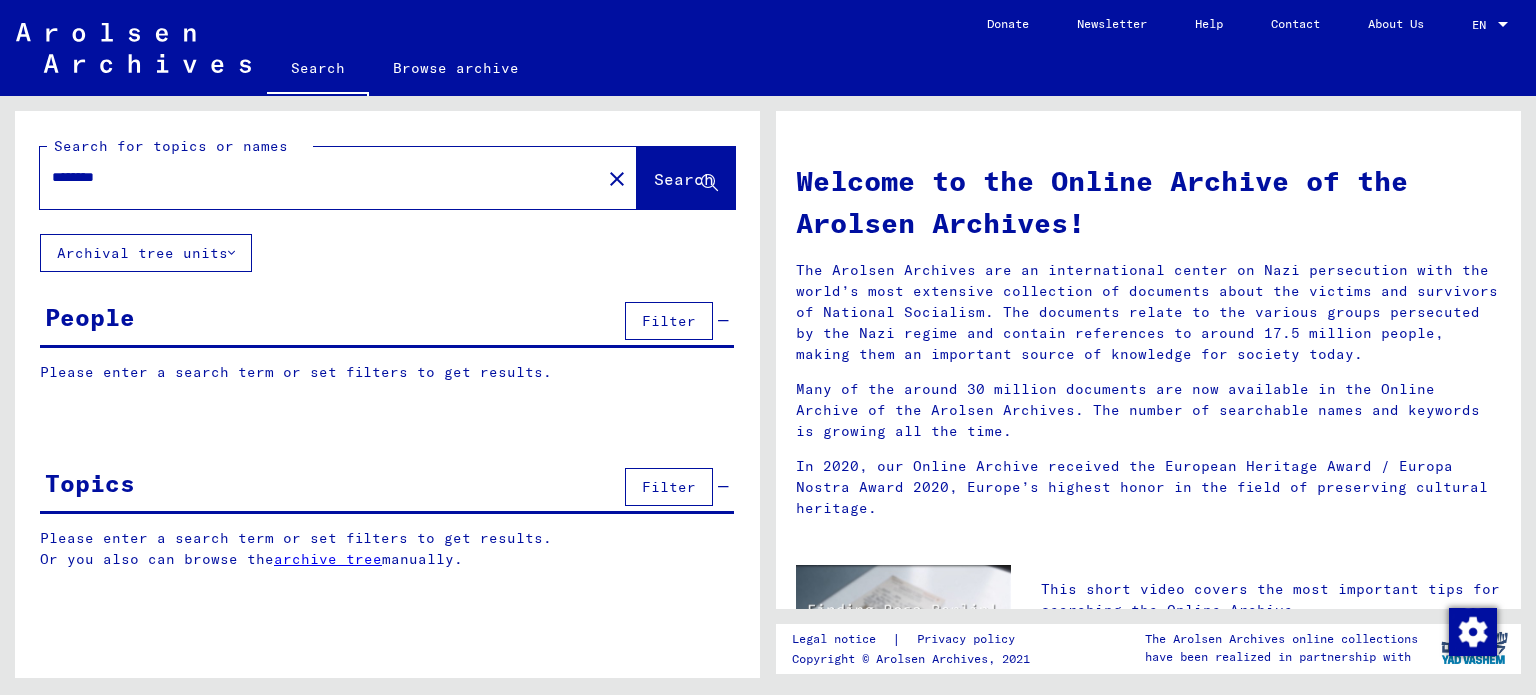 type on "********" 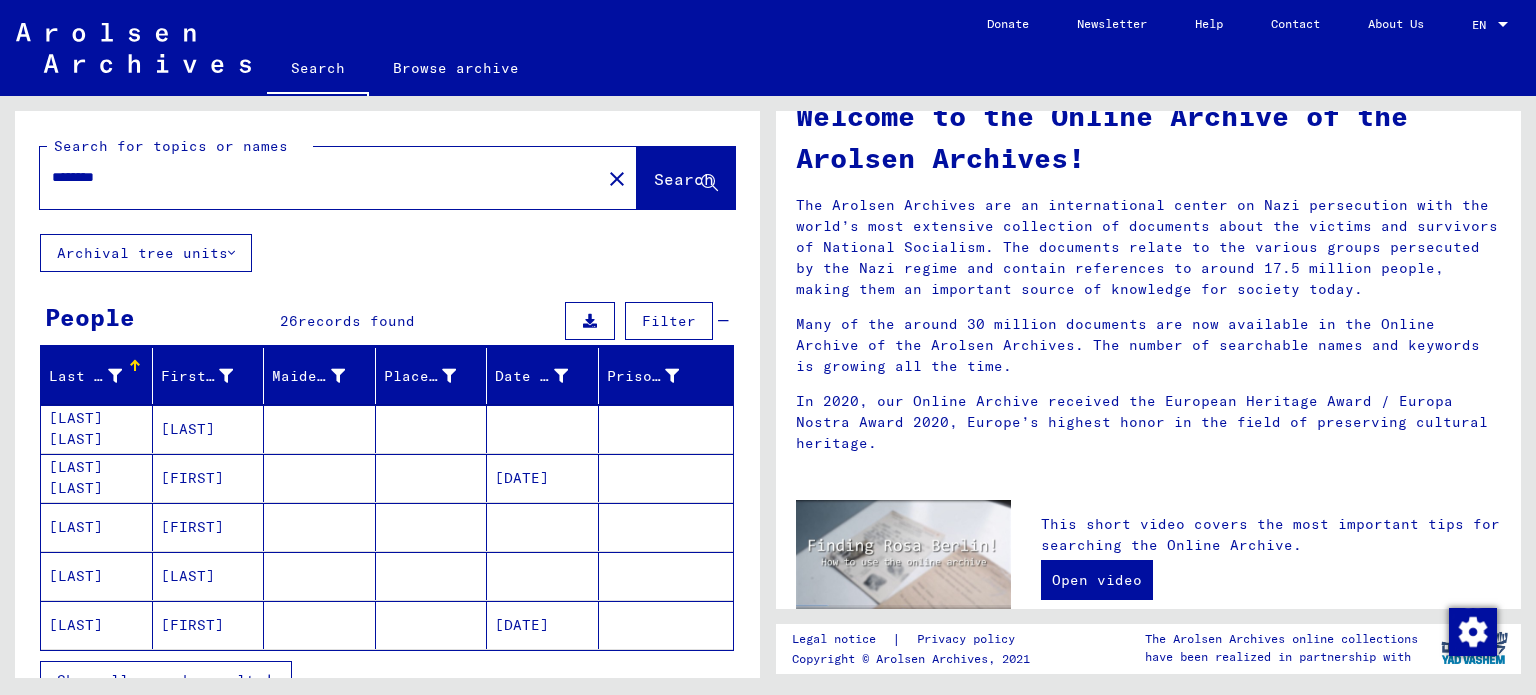 scroll, scrollTop: 100, scrollLeft: 0, axis: vertical 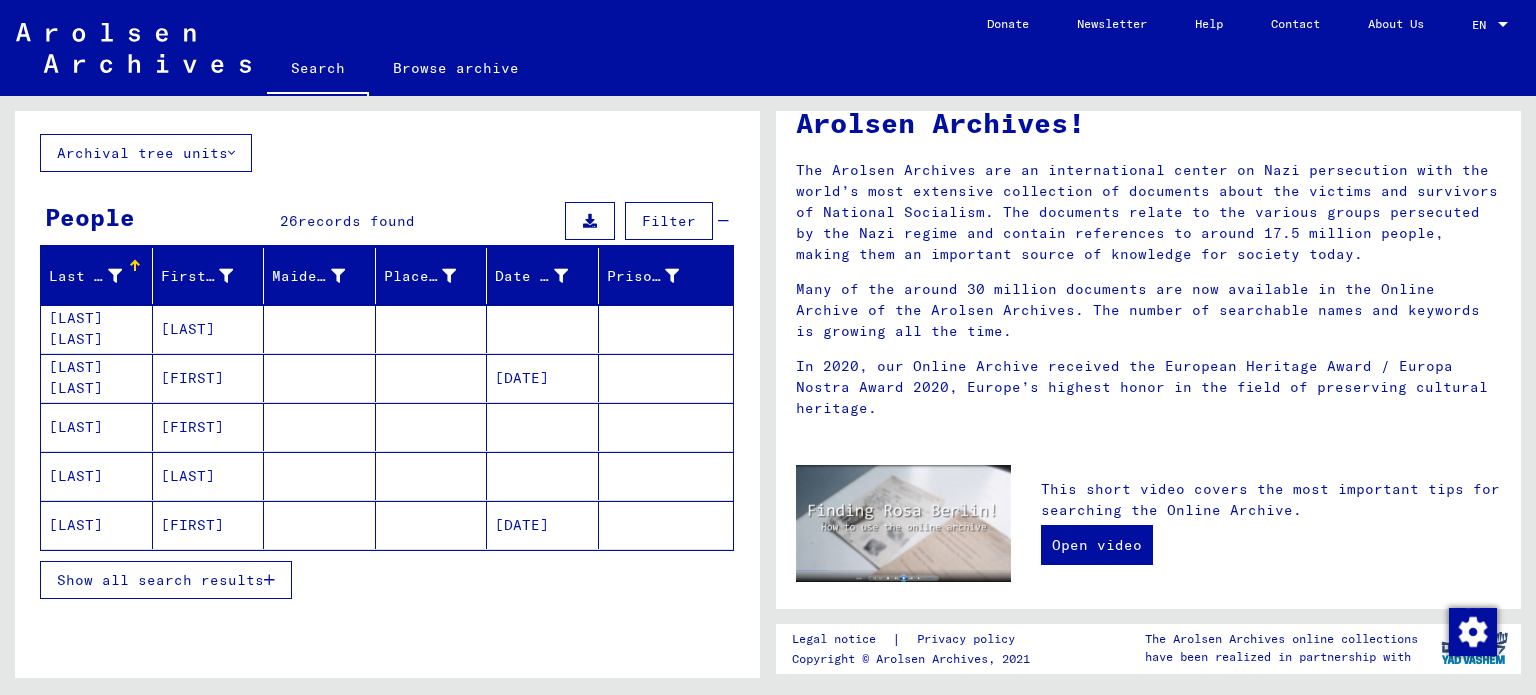 click on "Show all search results" at bounding box center (160, 580) 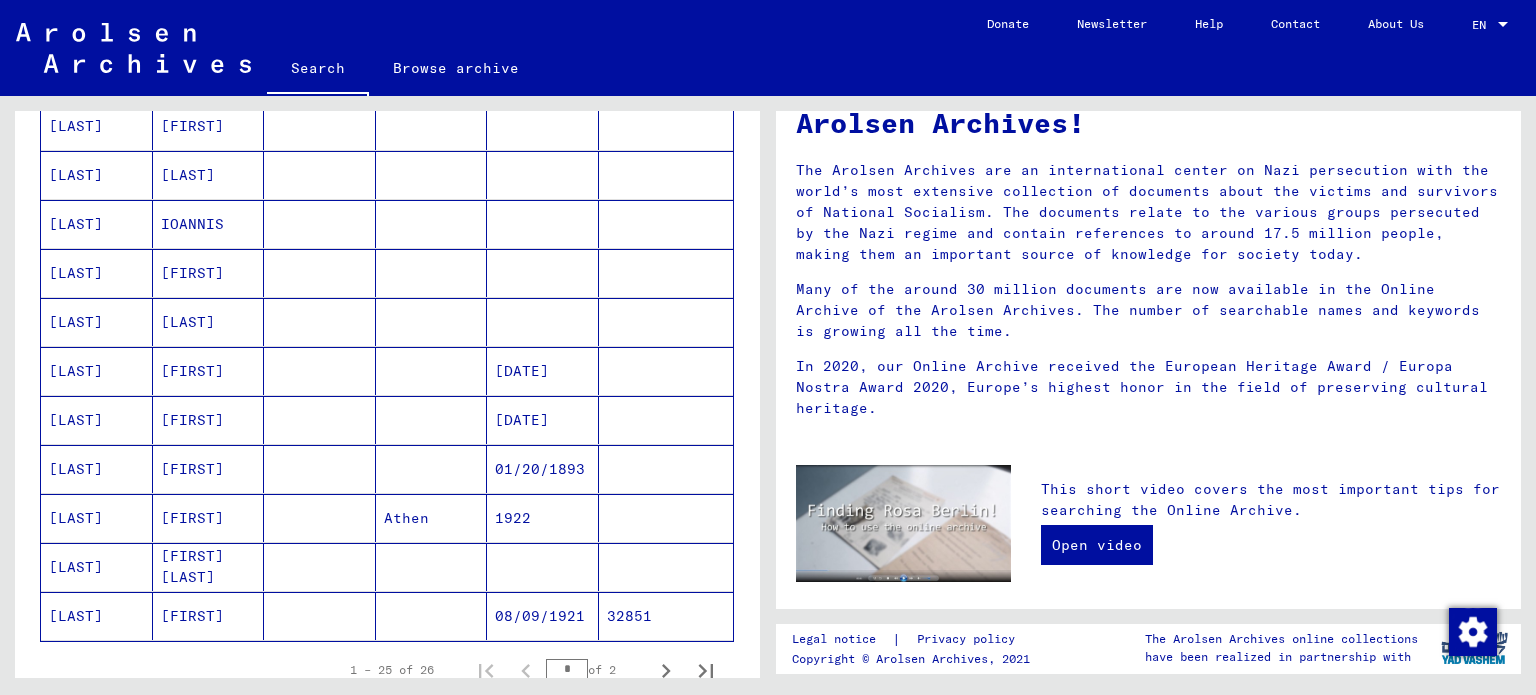 scroll, scrollTop: 1000, scrollLeft: 0, axis: vertical 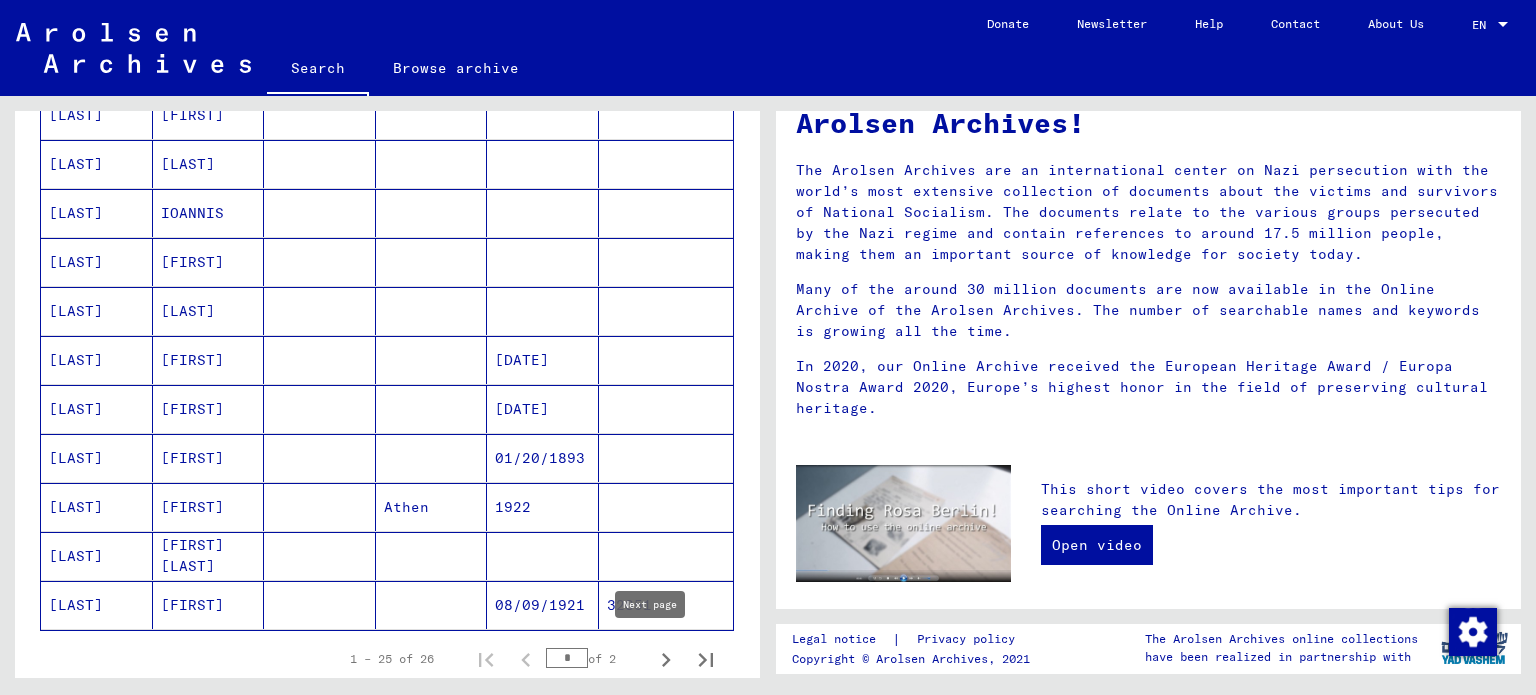 click 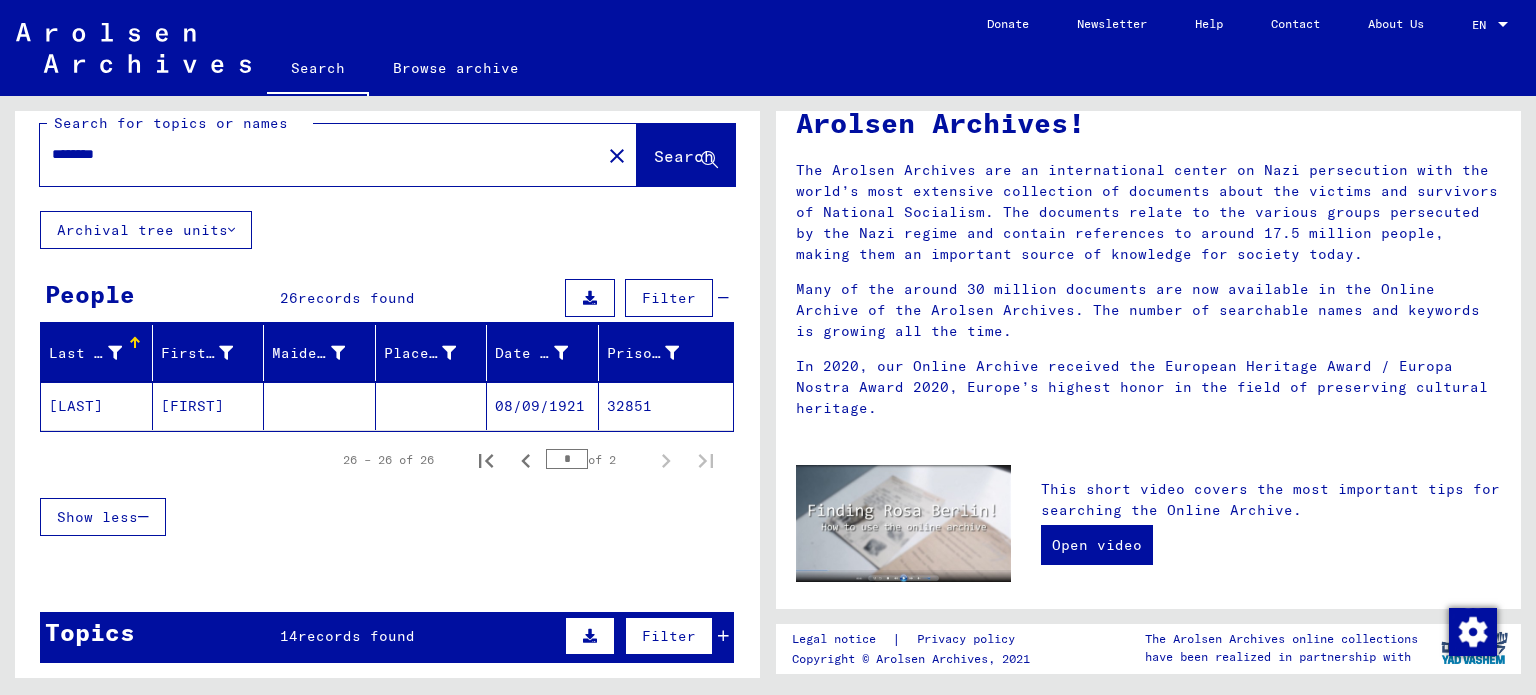 scroll, scrollTop: 0, scrollLeft: 0, axis: both 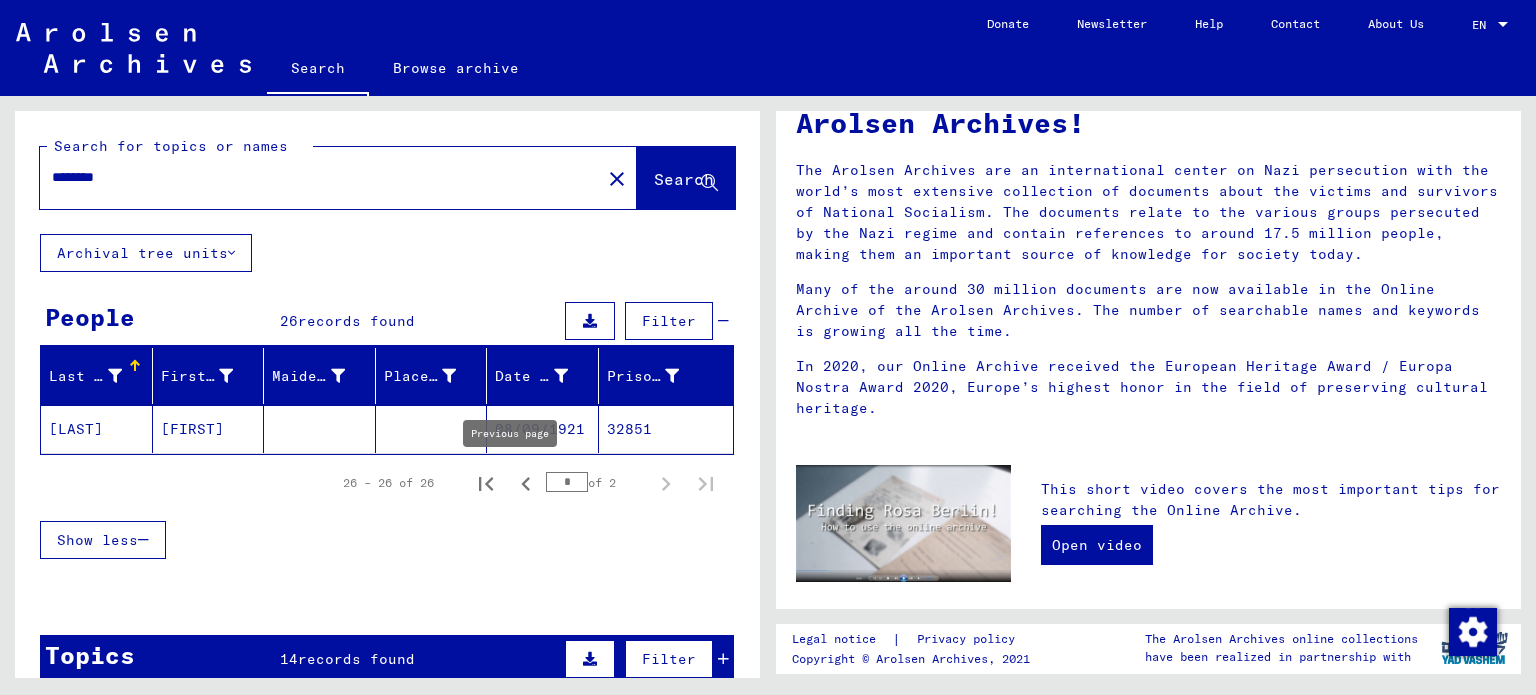 click 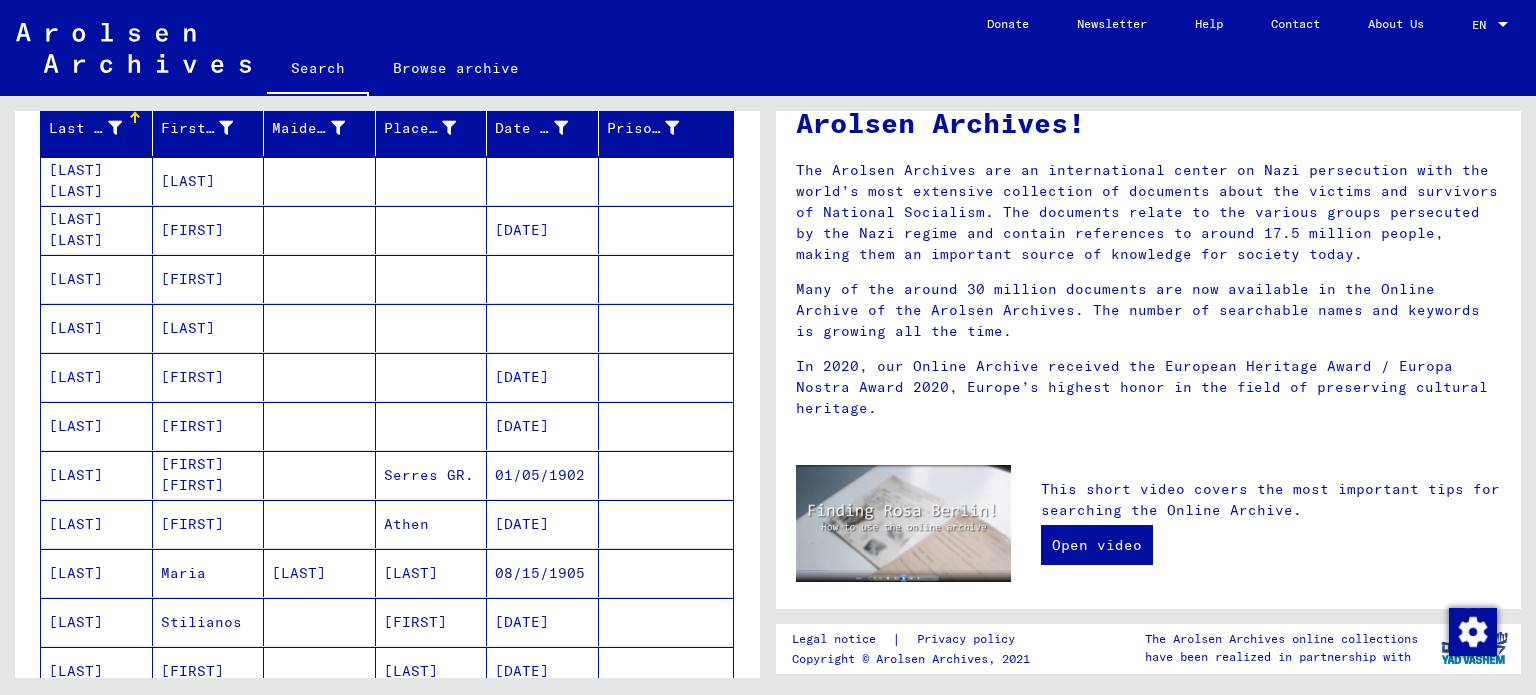 scroll, scrollTop: 200, scrollLeft: 0, axis: vertical 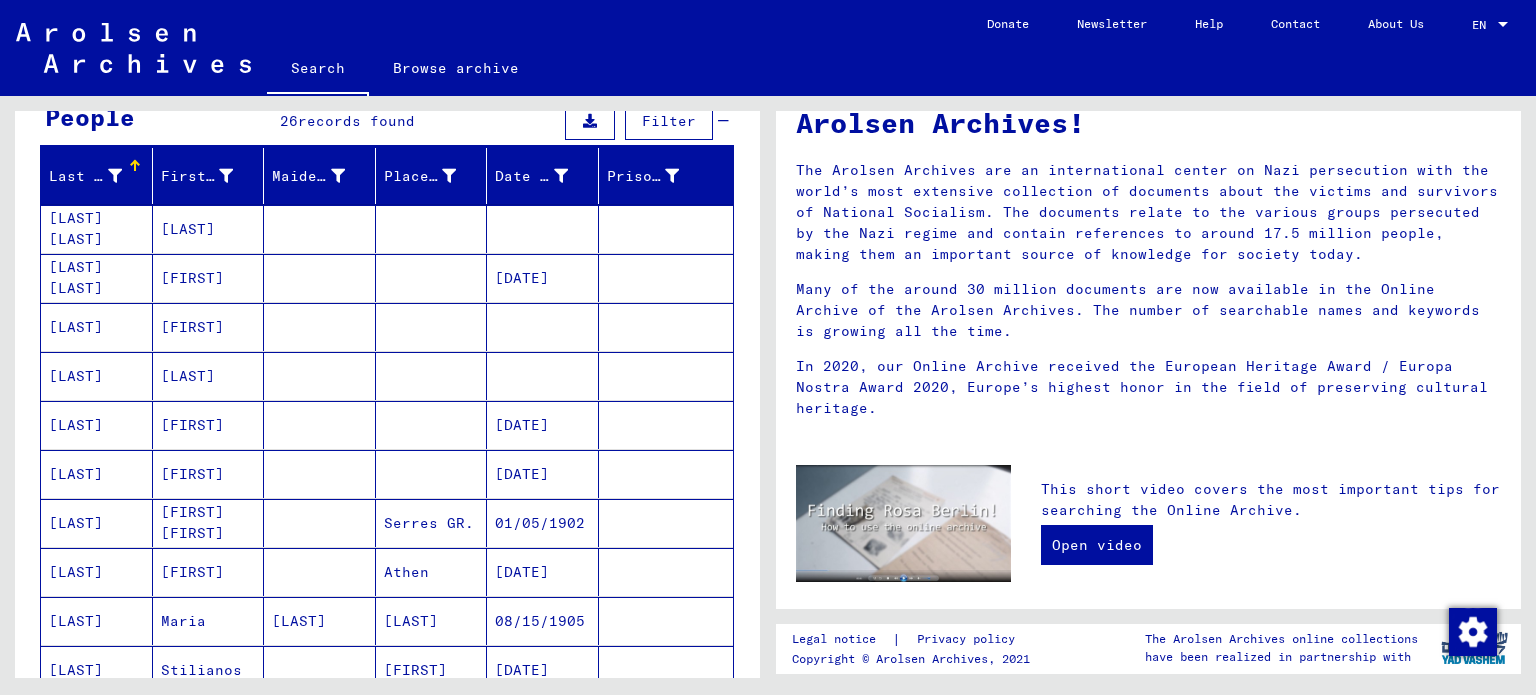 click on "[FIRST]" at bounding box center [209, 327] 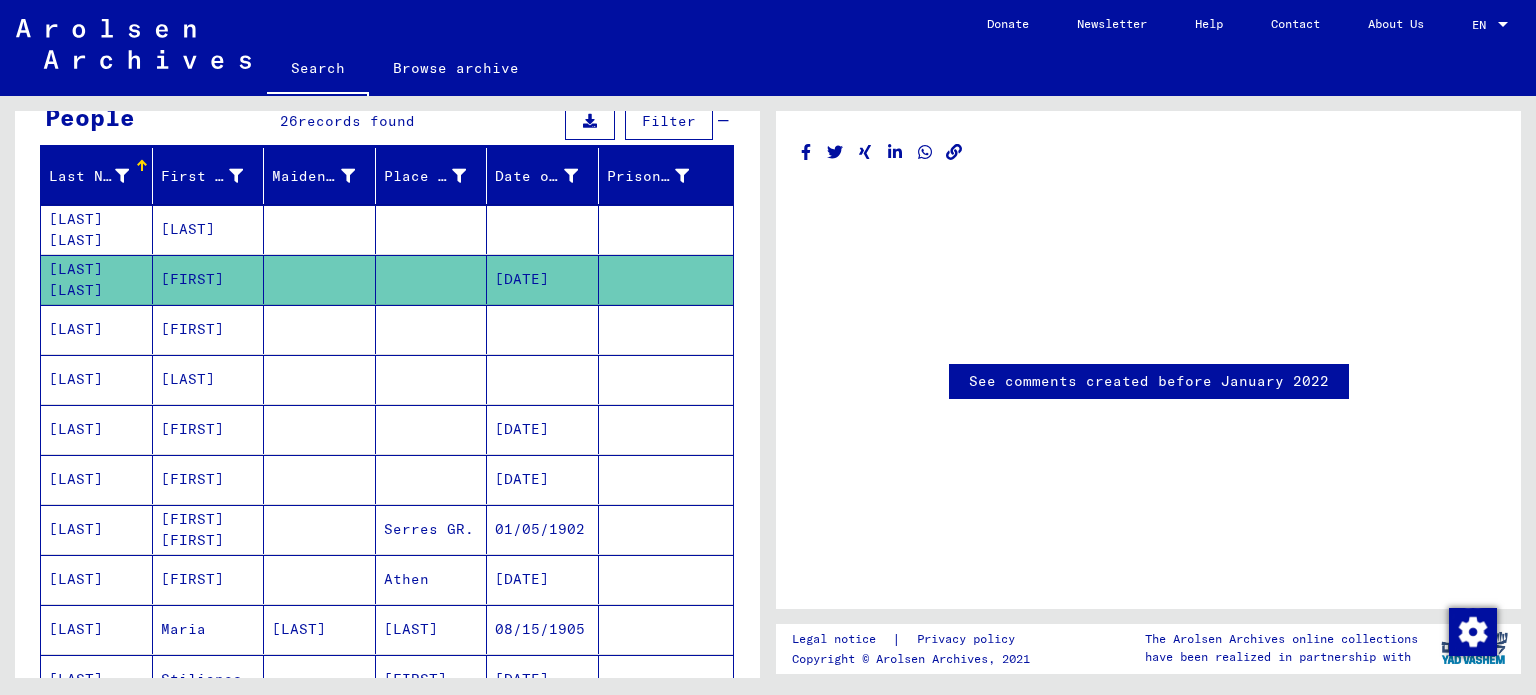 scroll, scrollTop: 0, scrollLeft: 0, axis: both 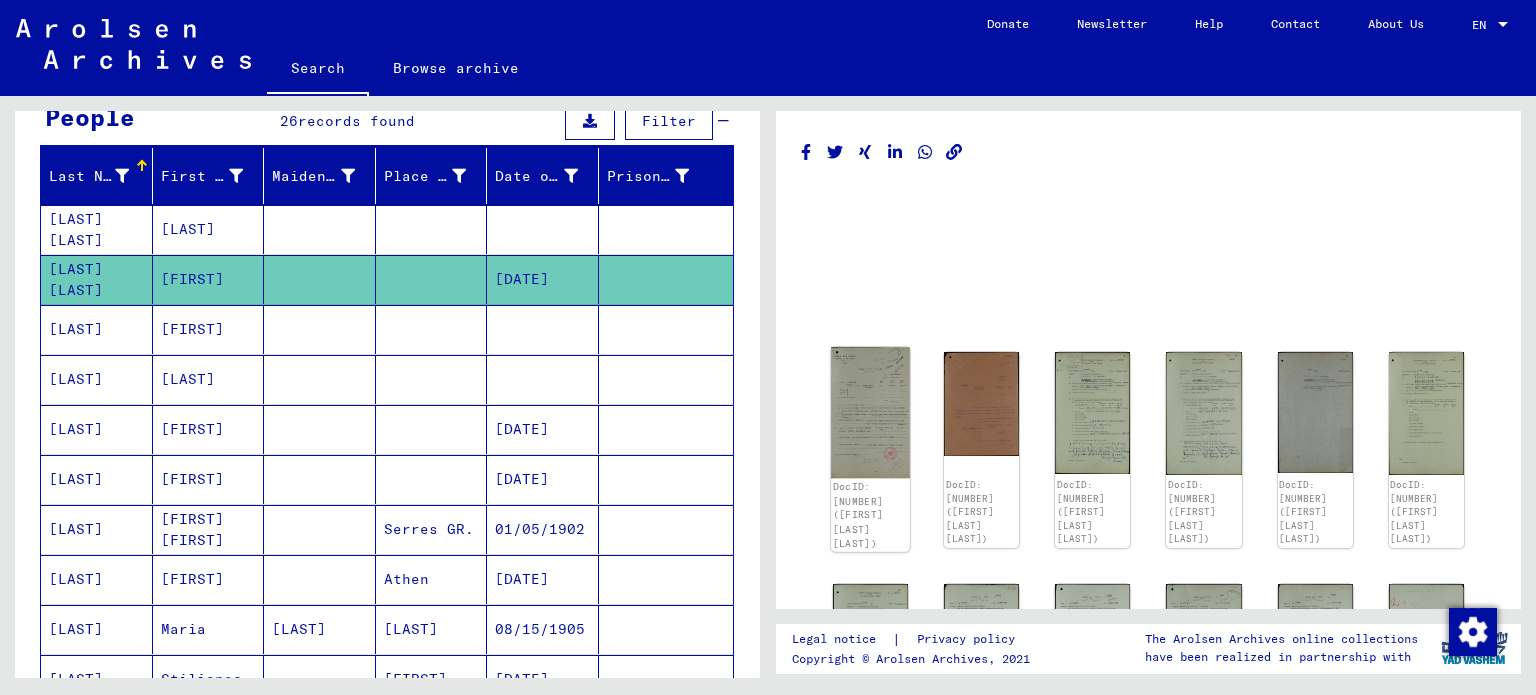 click 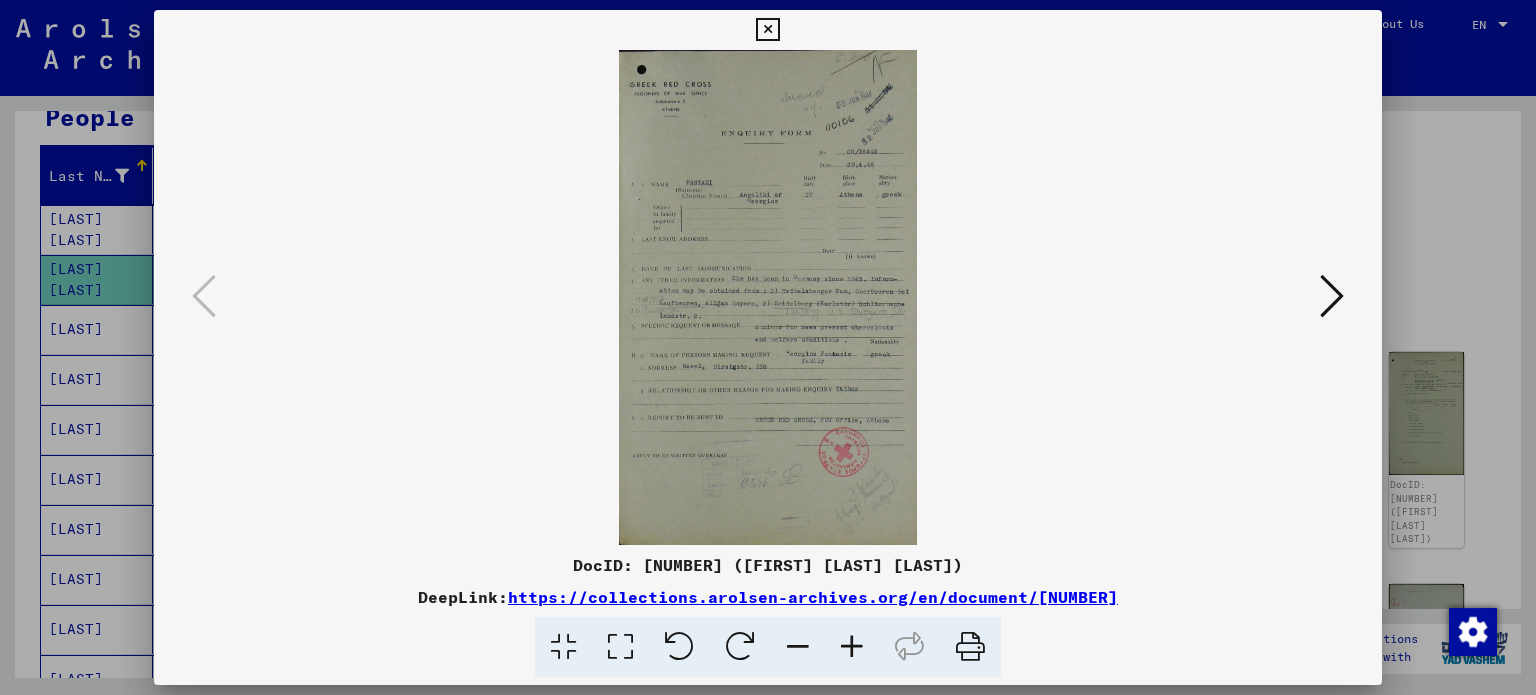 click at bounding box center (852, 647) 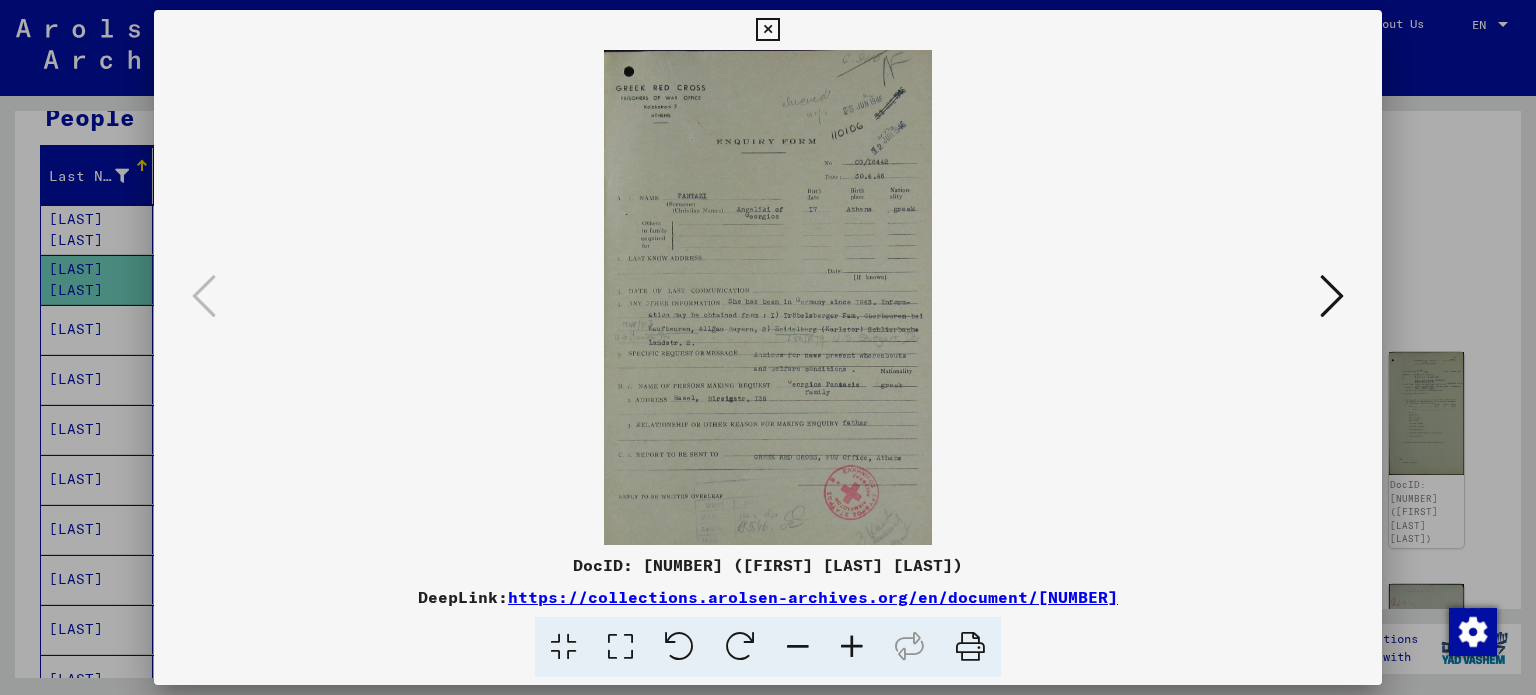 click at bounding box center (852, 647) 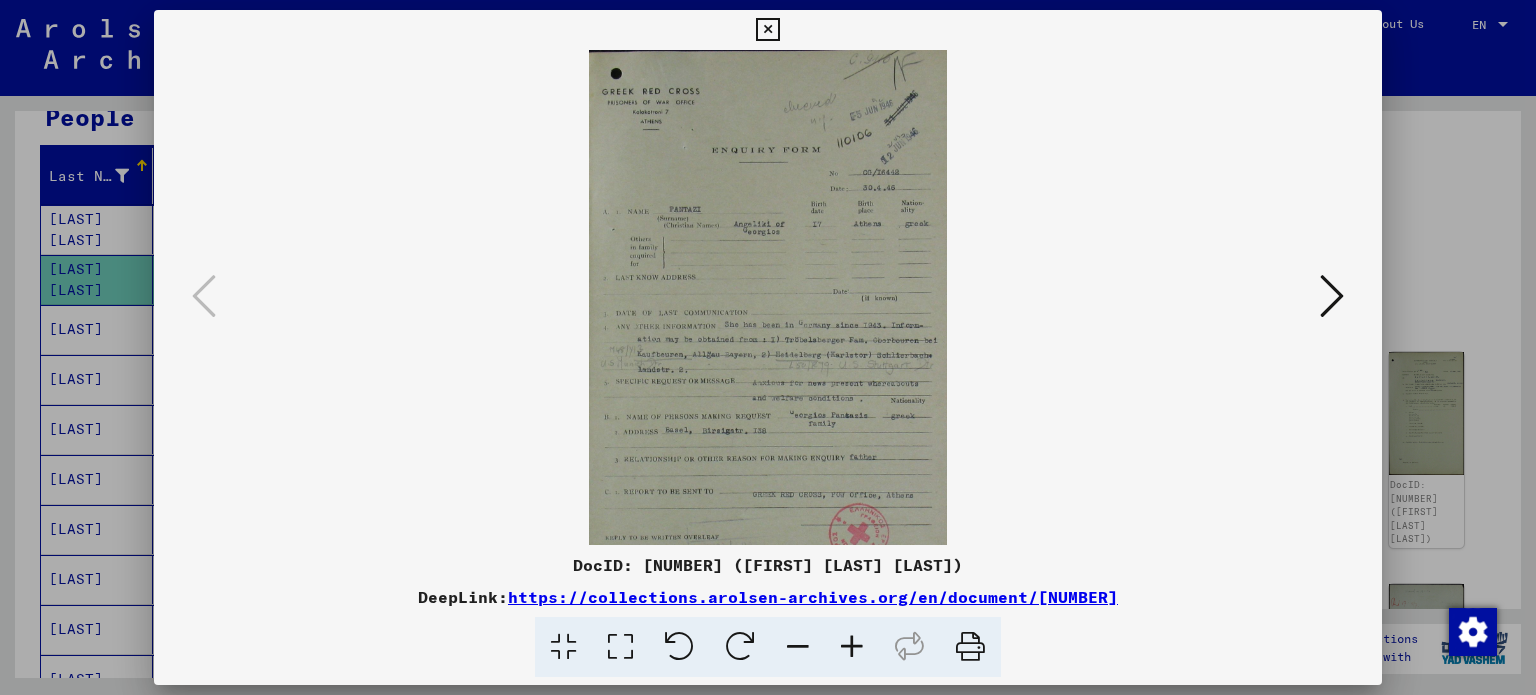click at bounding box center [852, 647] 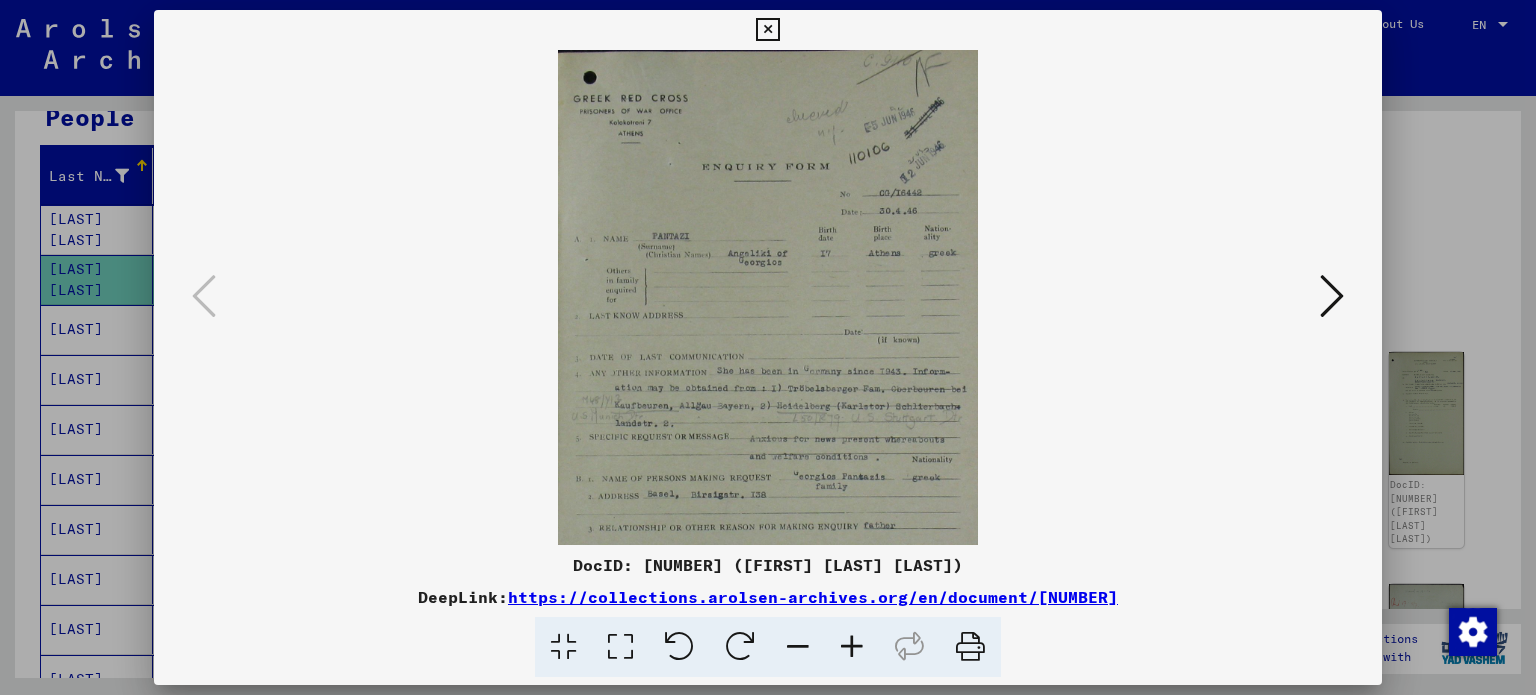click at bounding box center (852, 647) 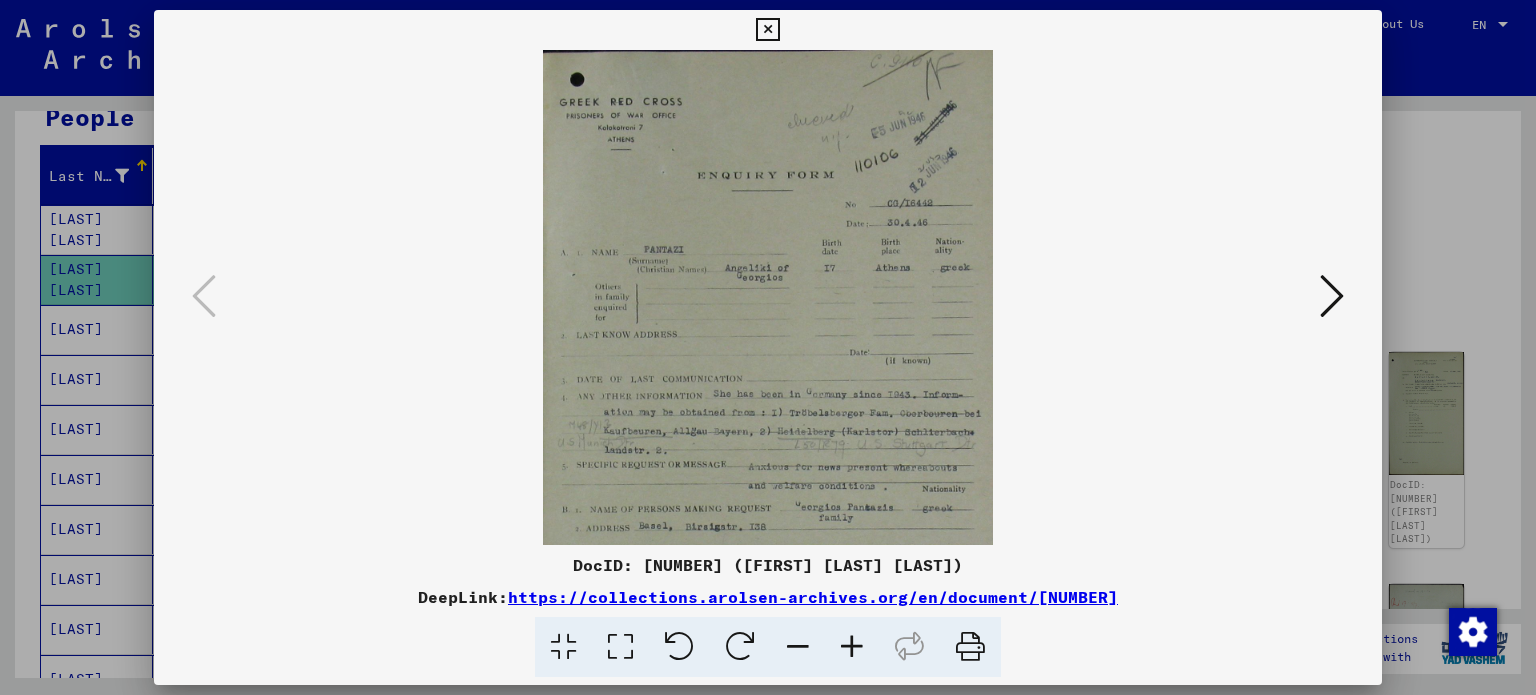 click at bounding box center (852, 647) 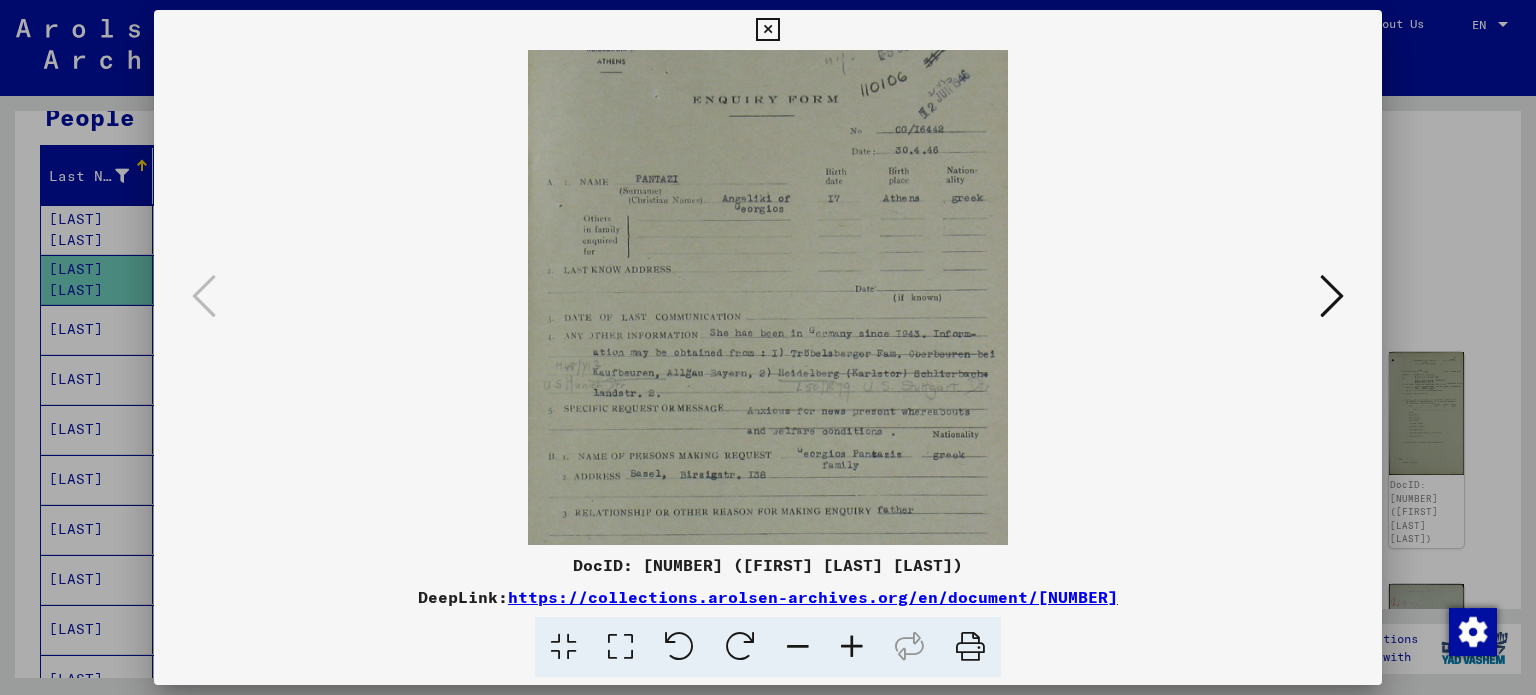 scroll, scrollTop: 85, scrollLeft: 0, axis: vertical 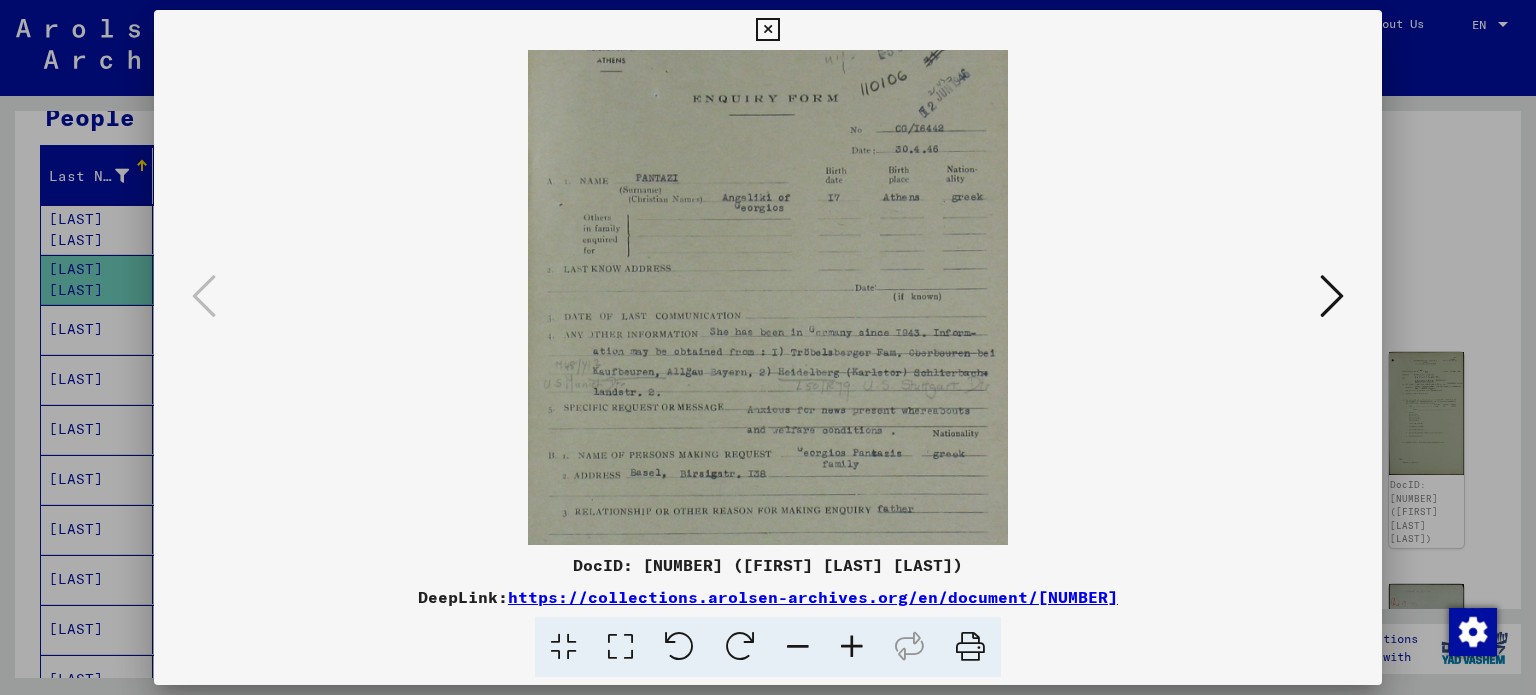 drag, startPoint x: 885, startPoint y: 427, endPoint x: 869, endPoint y: 346, distance: 82.565125 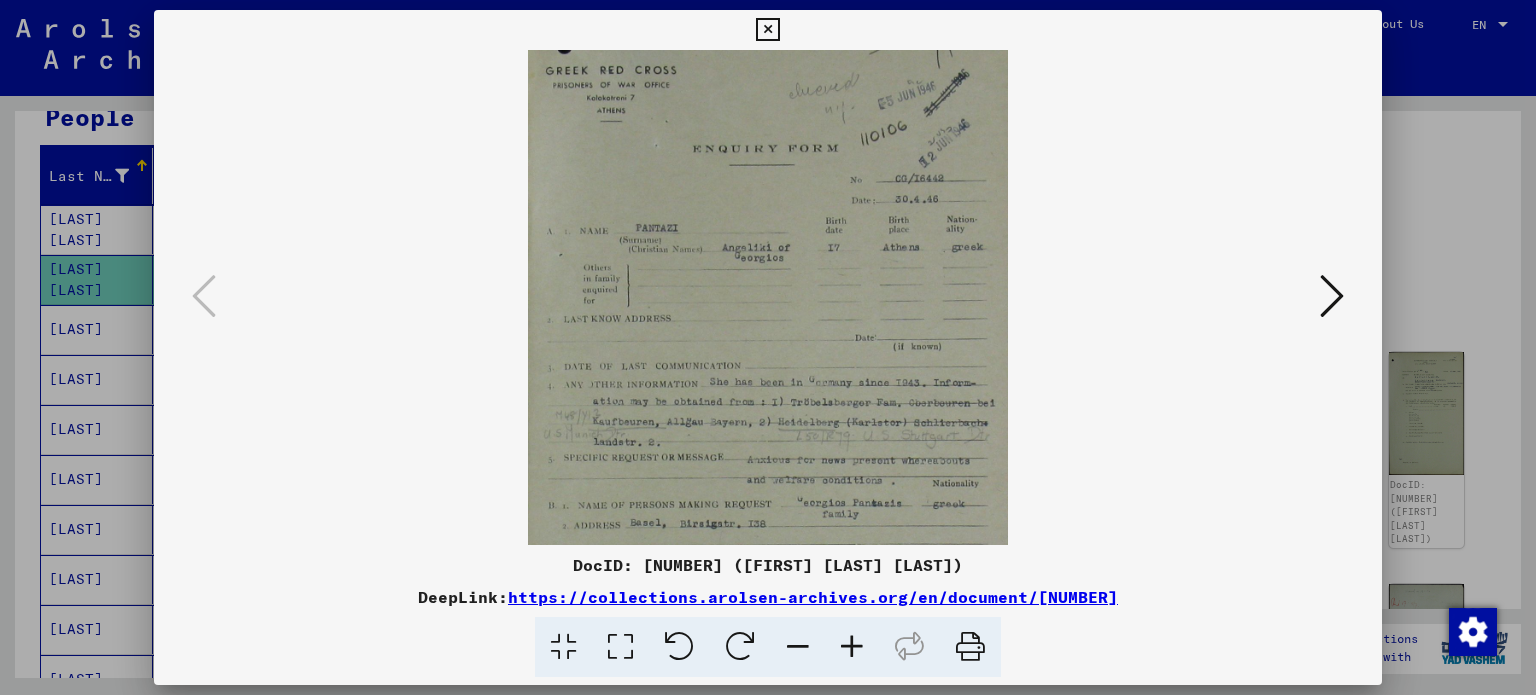 scroll, scrollTop: 34, scrollLeft: 0, axis: vertical 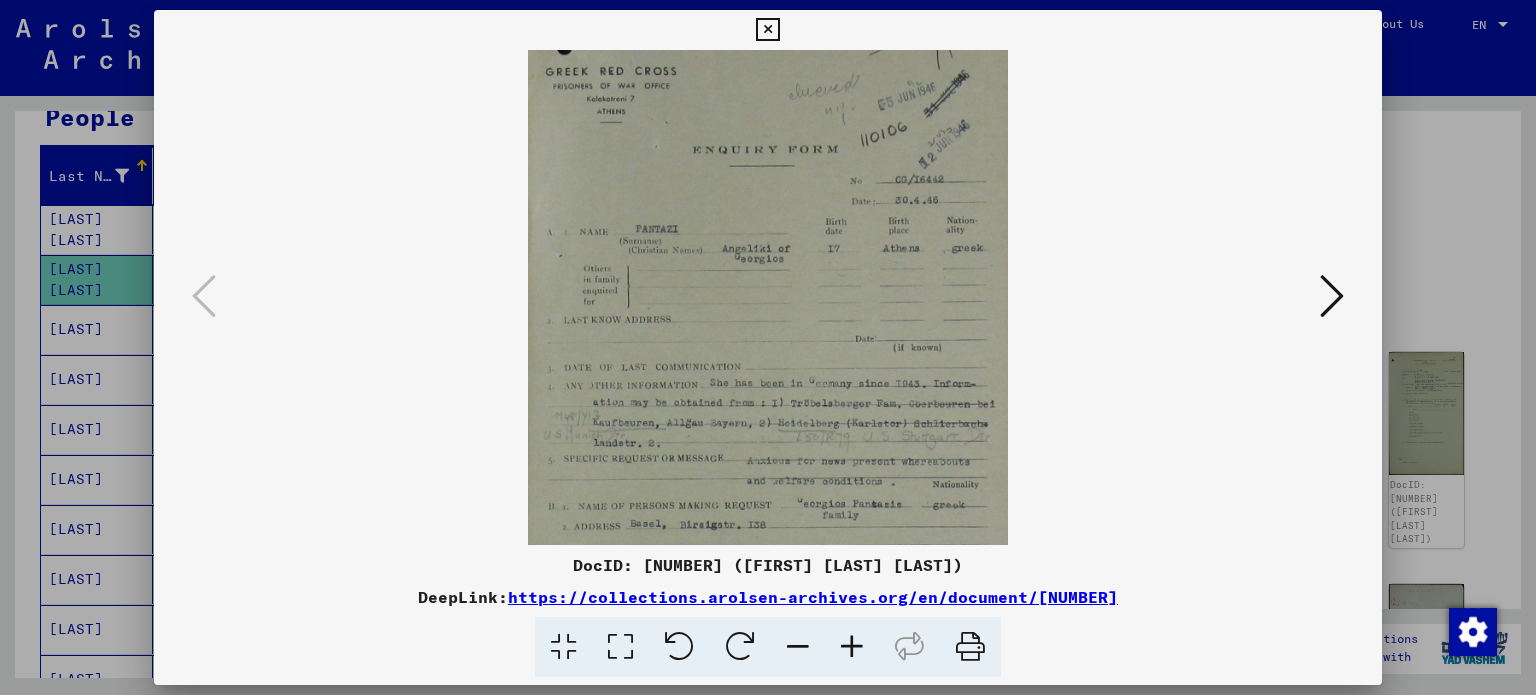drag, startPoint x: 904, startPoint y: 467, endPoint x: 906, endPoint y: 522, distance: 55.03635 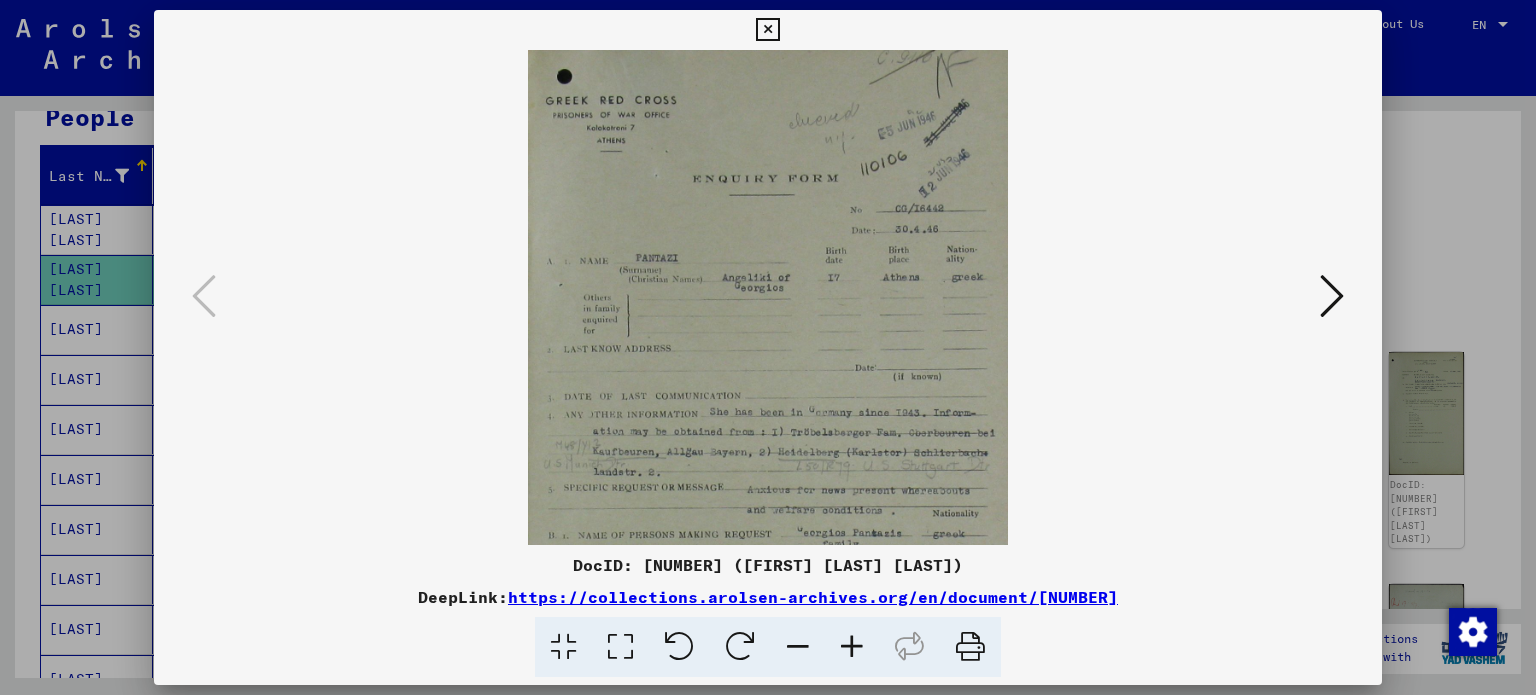 scroll, scrollTop: 0, scrollLeft: 0, axis: both 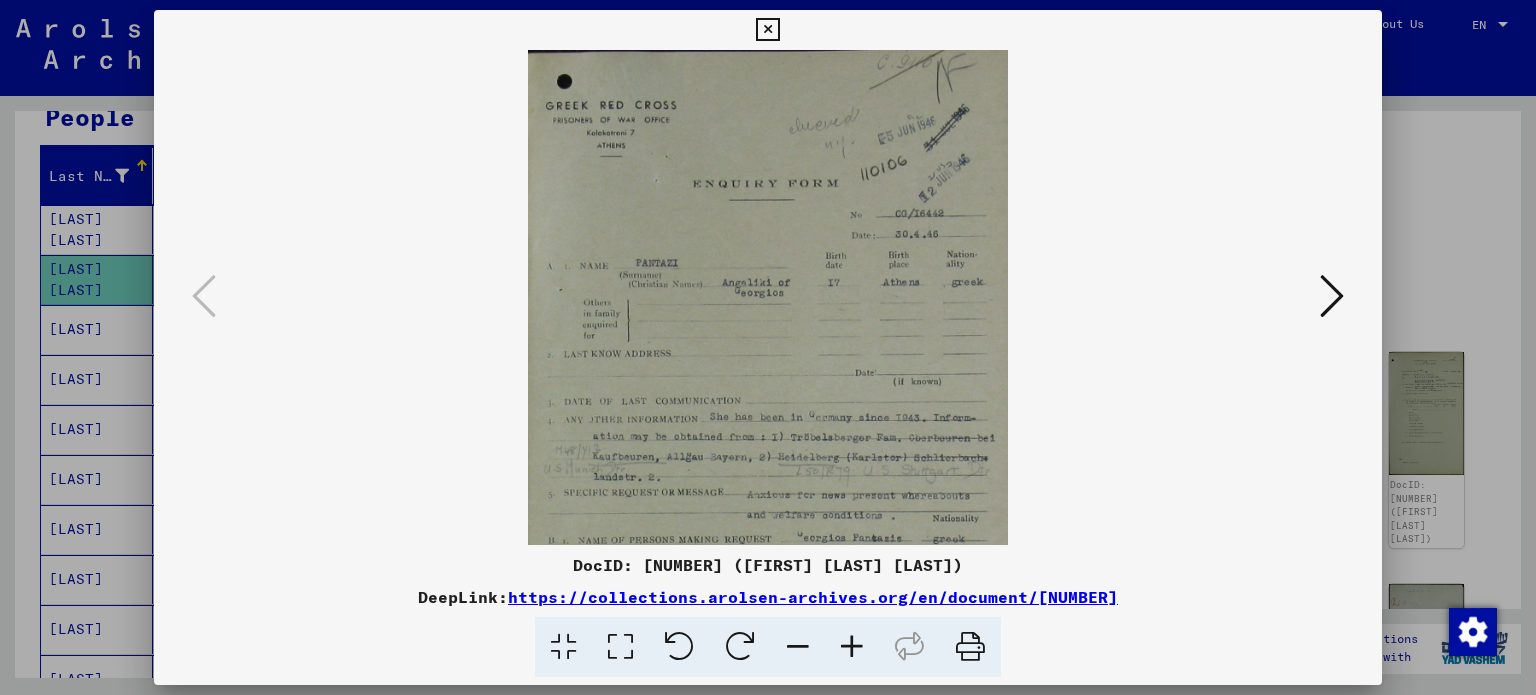 drag, startPoint x: 833, startPoint y: 317, endPoint x: 860, endPoint y: 409, distance: 95.880135 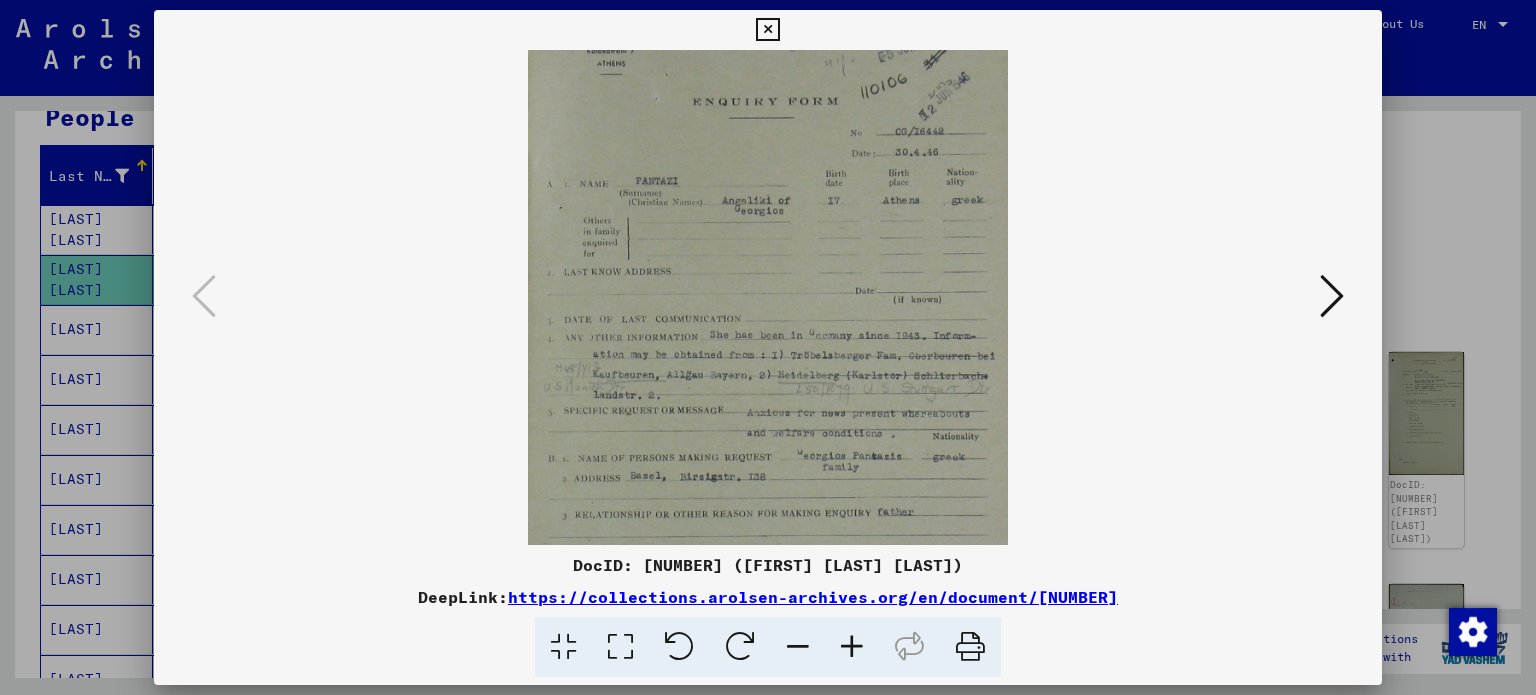 scroll, scrollTop: 84, scrollLeft: 0, axis: vertical 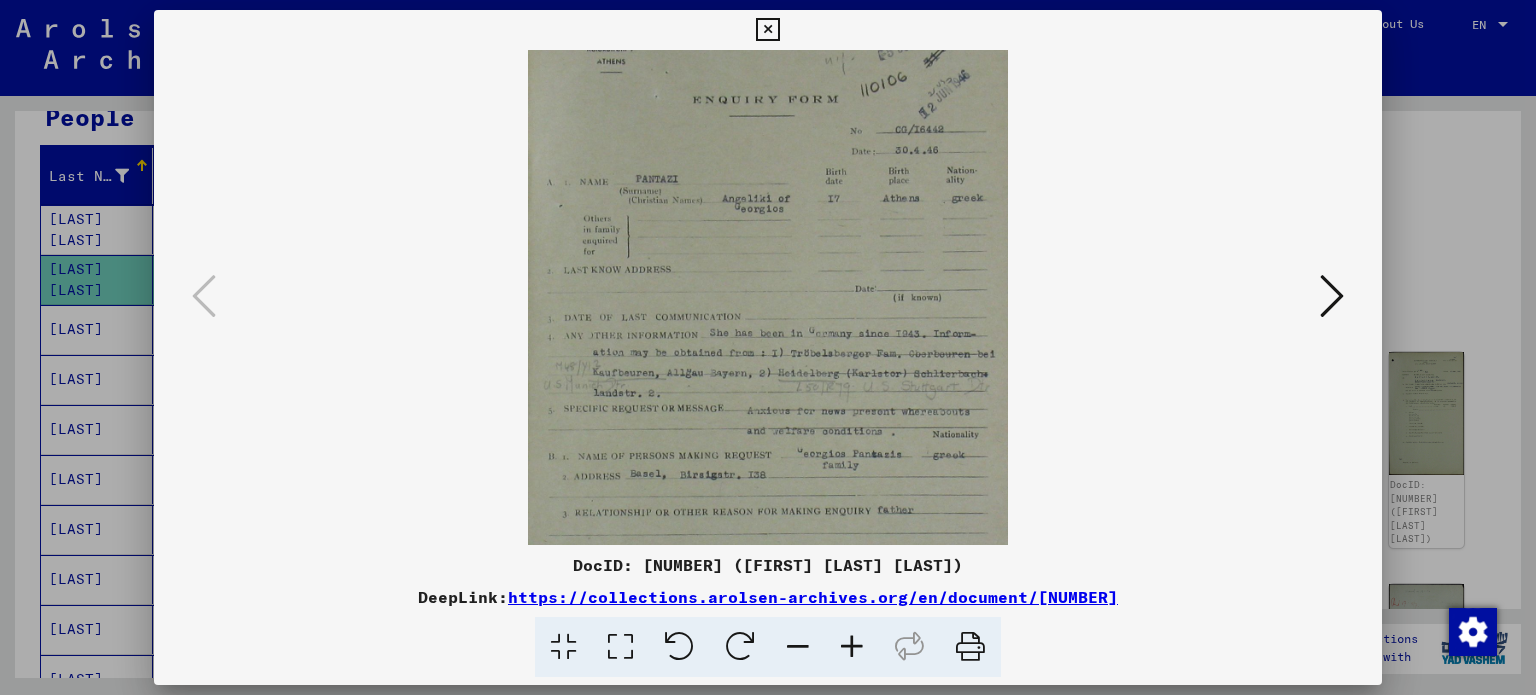 drag, startPoint x: 852, startPoint y: 360, endPoint x: 855, endPoint y: 277, distance: 83.0542 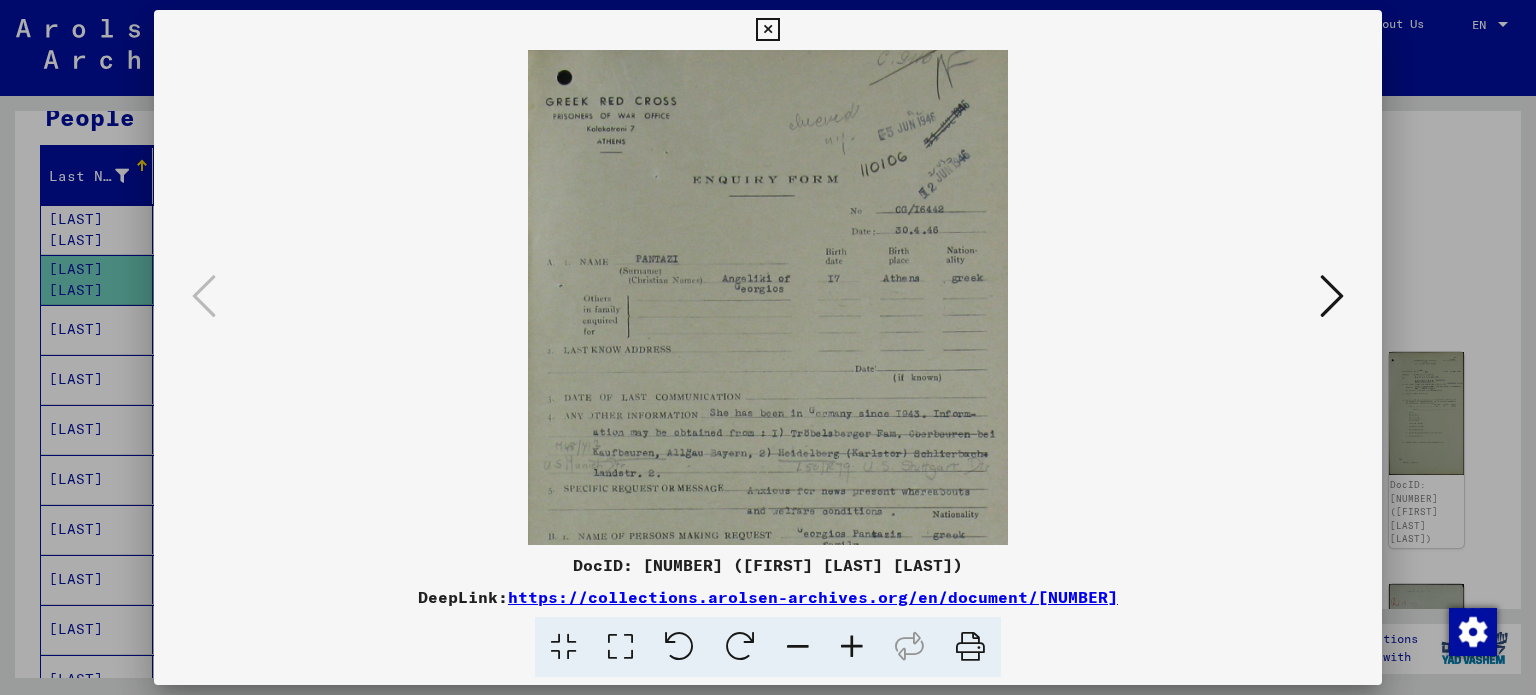 scroll, scrollTop: 0, scrollLeft: 0, axis: both 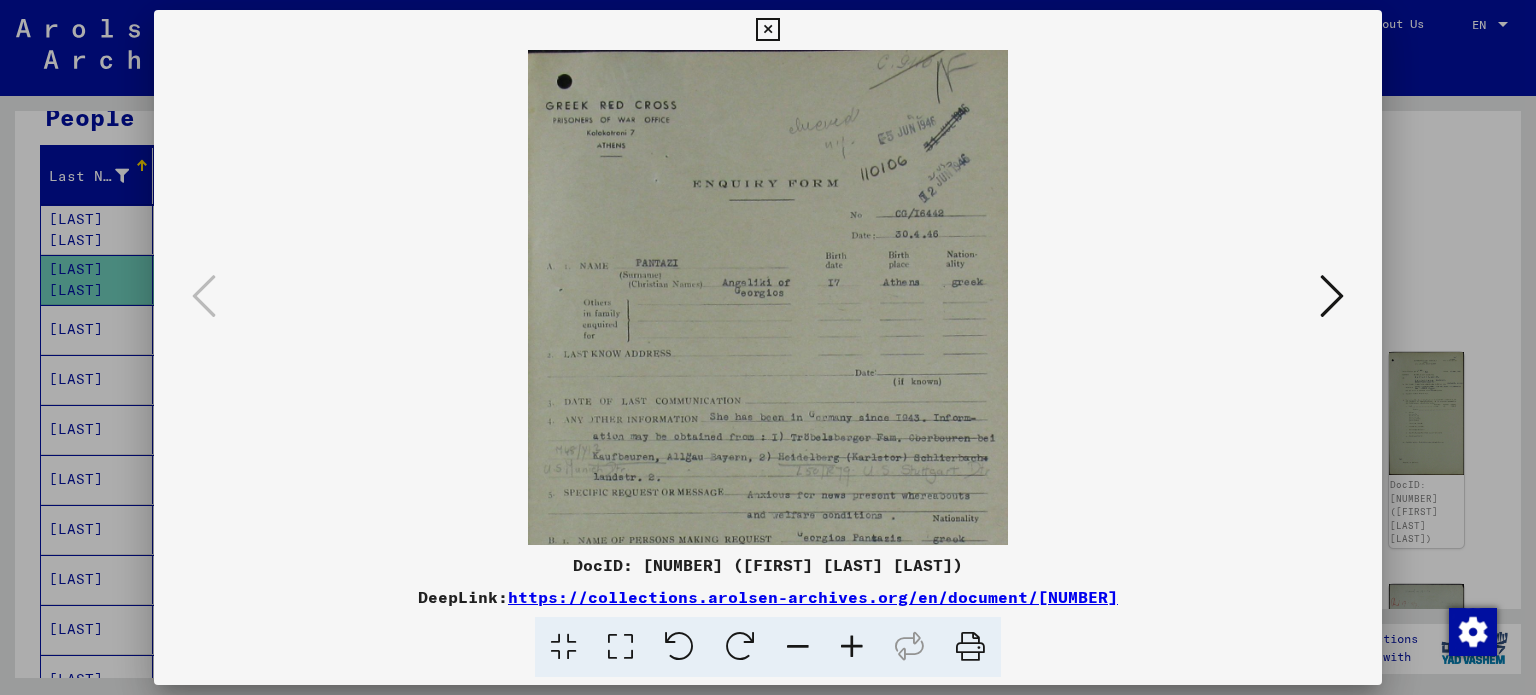 drag, startPoint x: 917, startPoint y: 383, endPoint x: 714, endPoint y: 429, distance: 208.14658 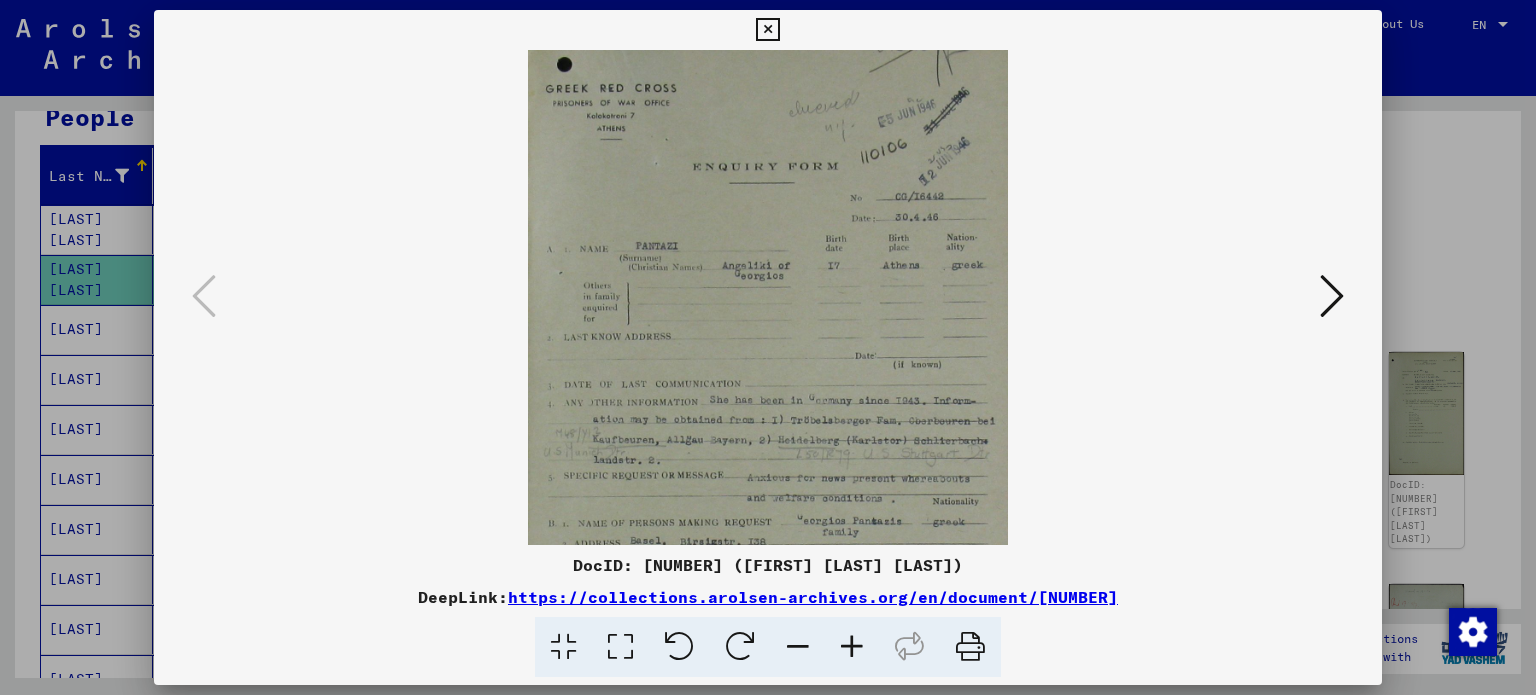 click at bounding box center [767, 30] 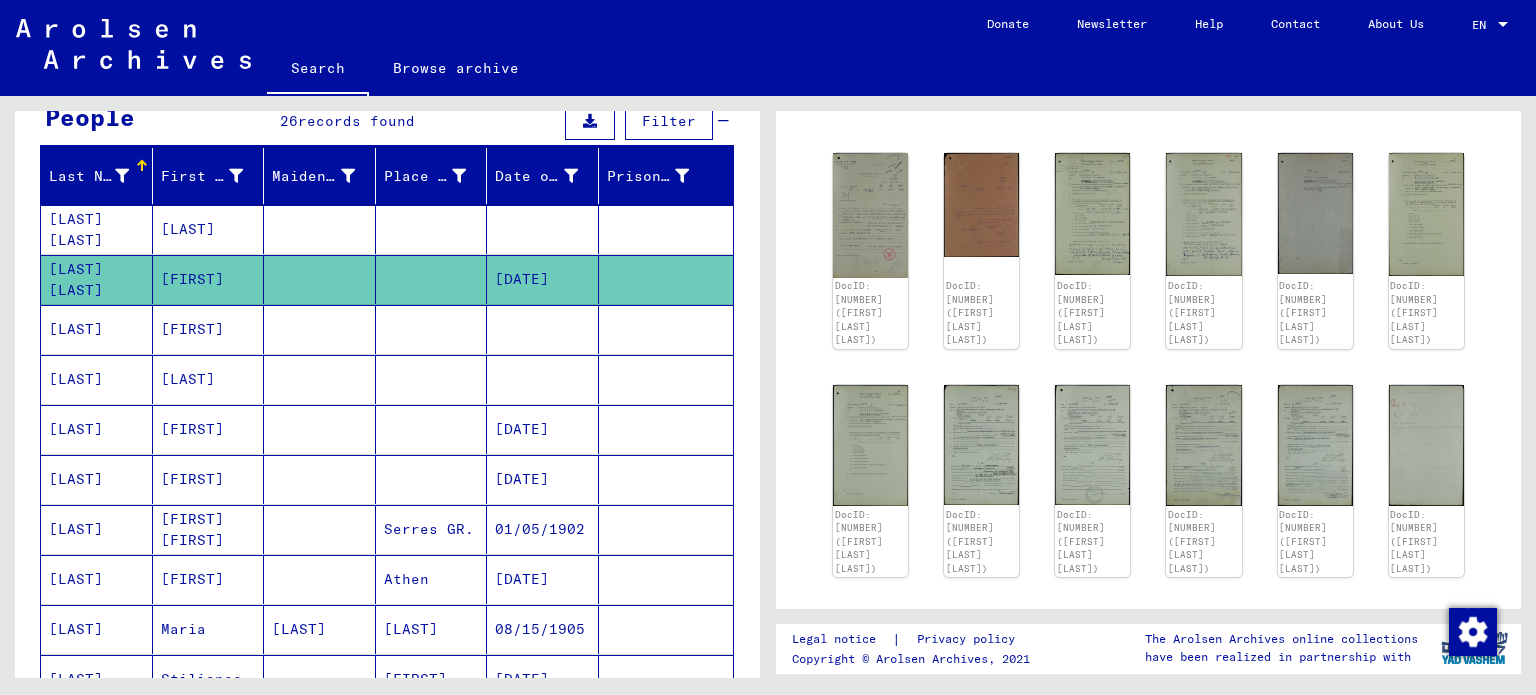 scroll, scrollTop: 200, scrollLeft: 0, axis: vertical 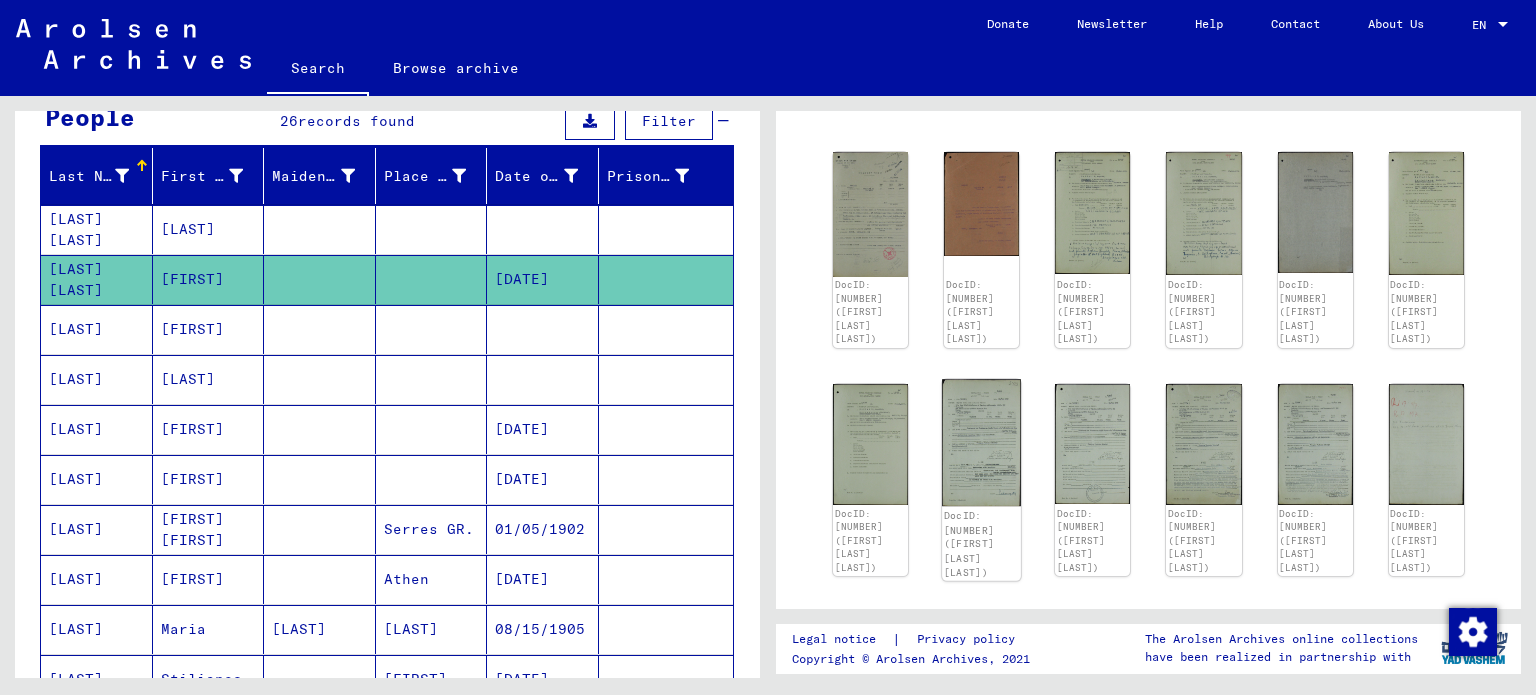 click 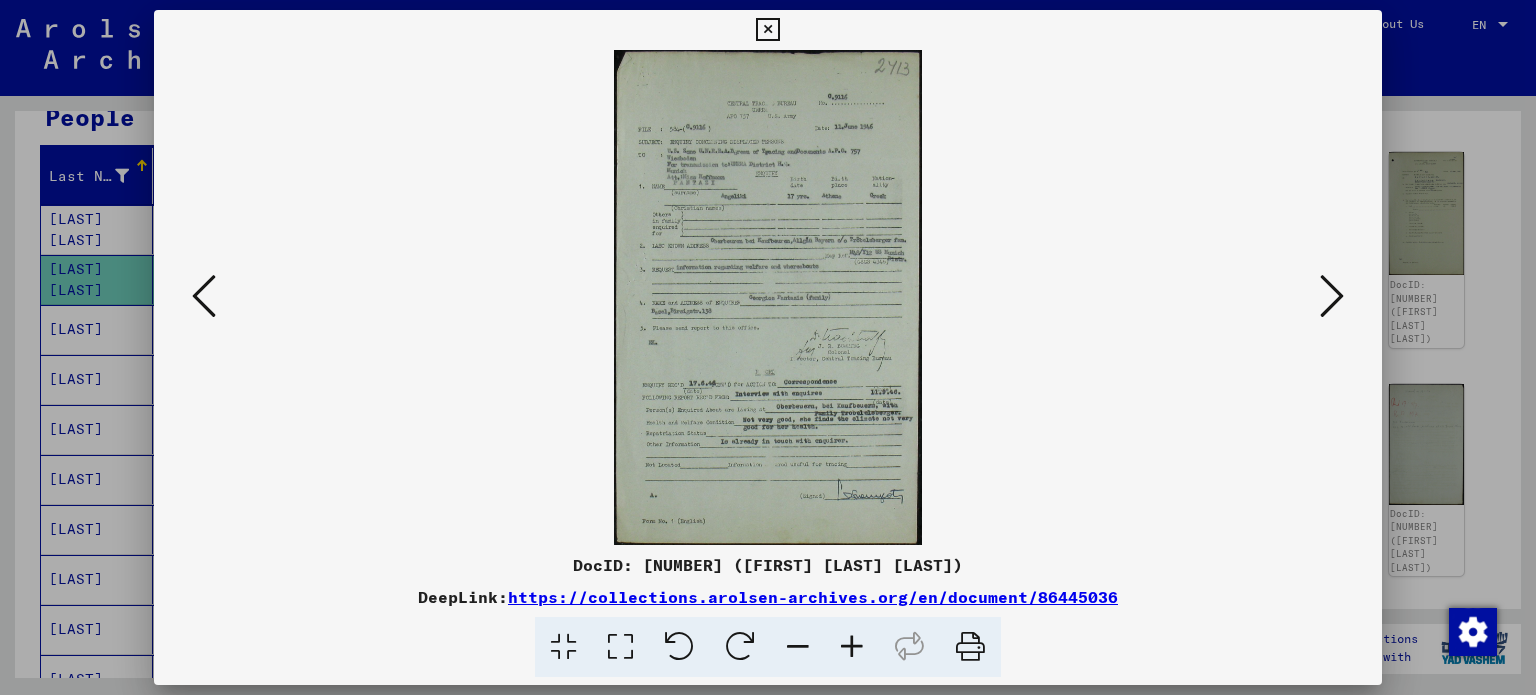 click at bounding box center (768, 297) 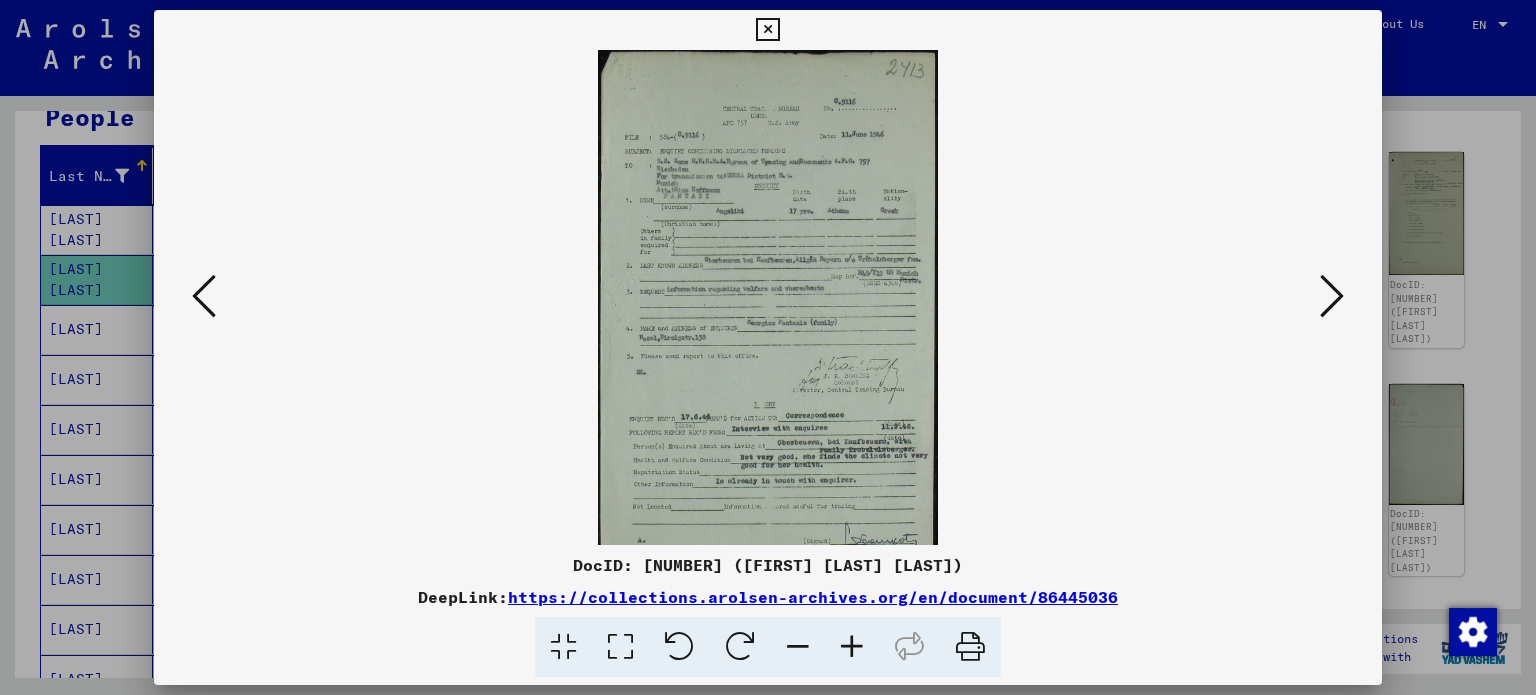 click at bounding box center [852, 647] 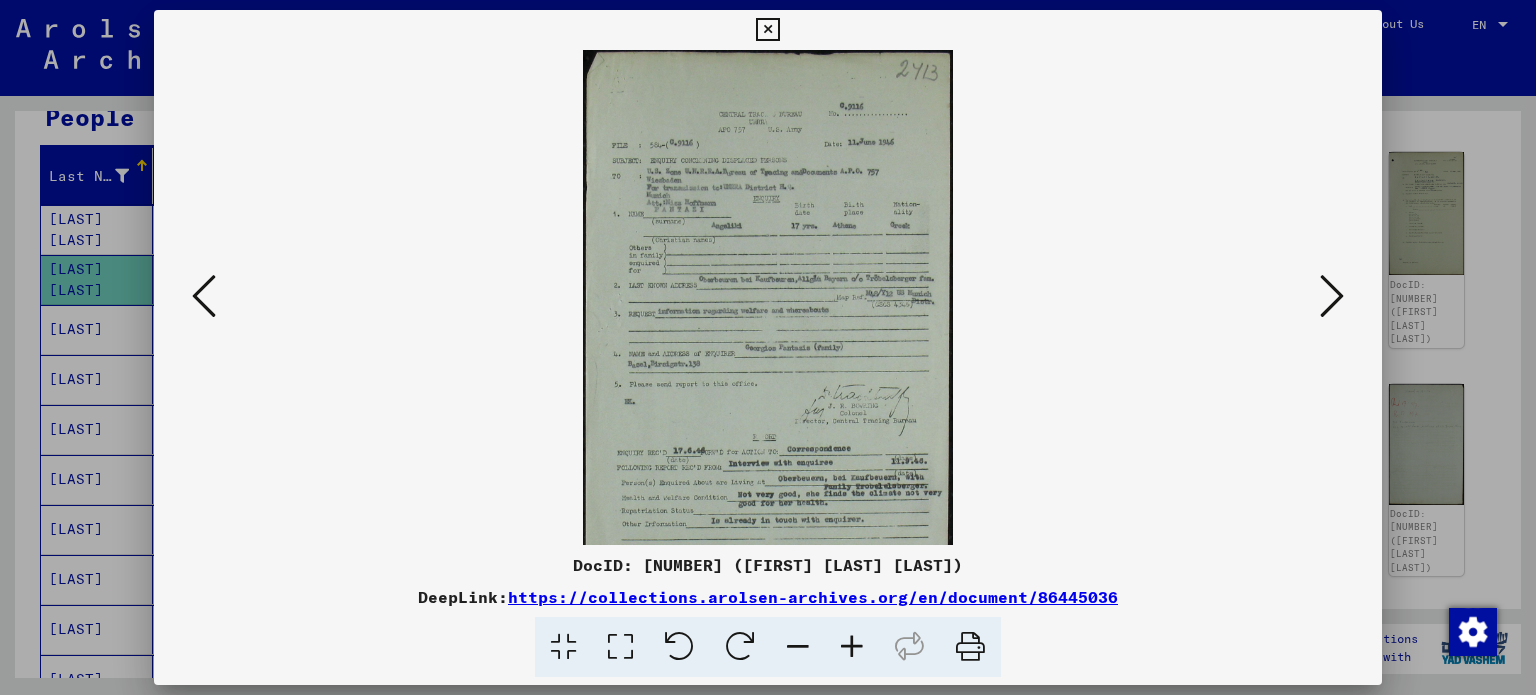 click at bounding box center (852, 647) 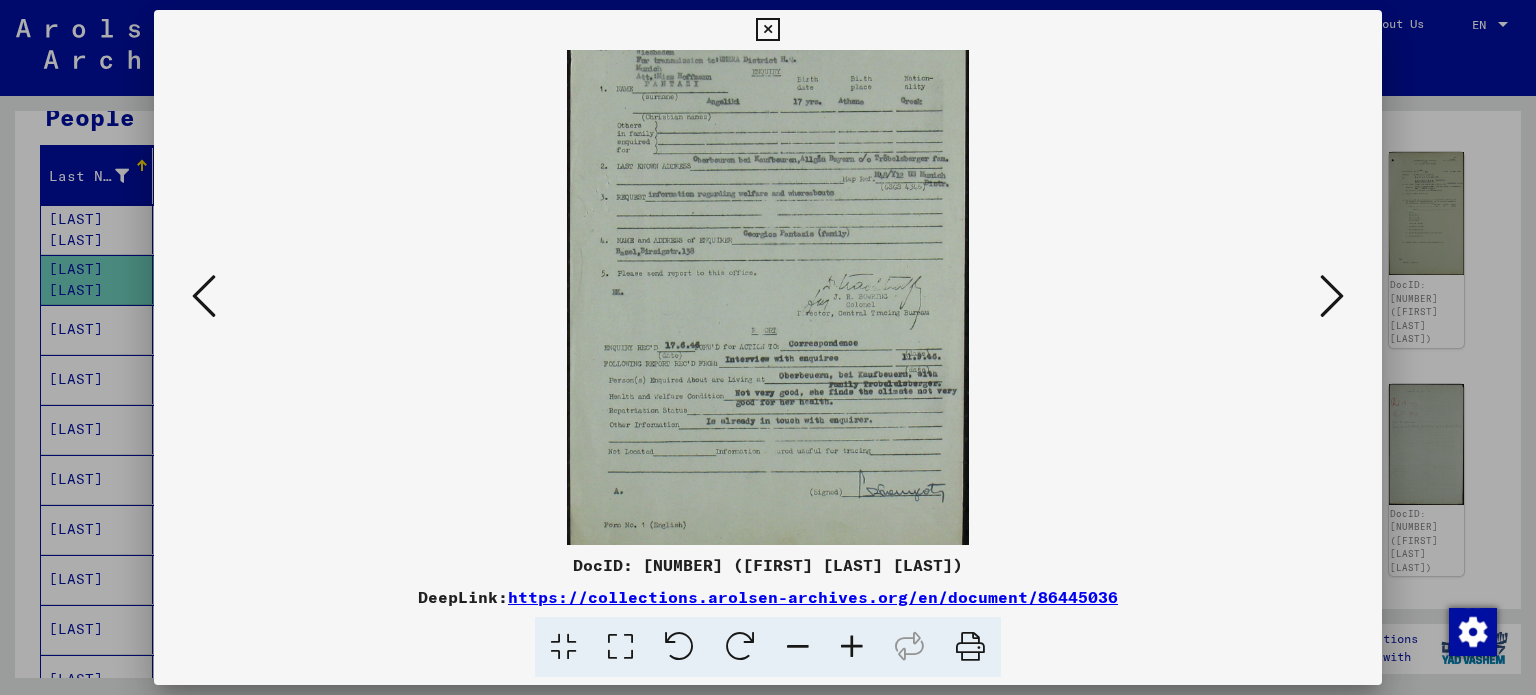scroll, scrollTop: 149, scrollLeft: 0, axis: vertical 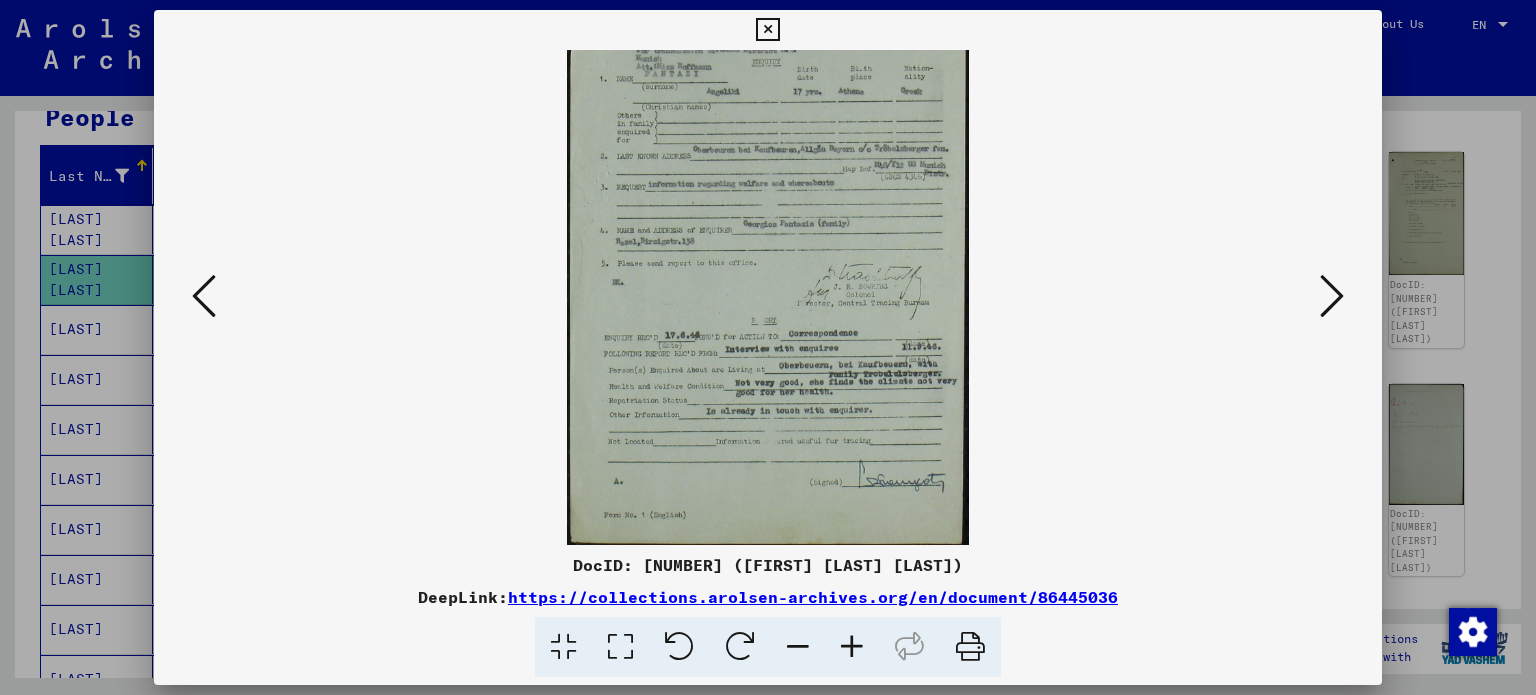 drag, startPoint x: 839, startPoint y: 473, endPoint x: 788, endPoint y: 254, distance: 224.85995 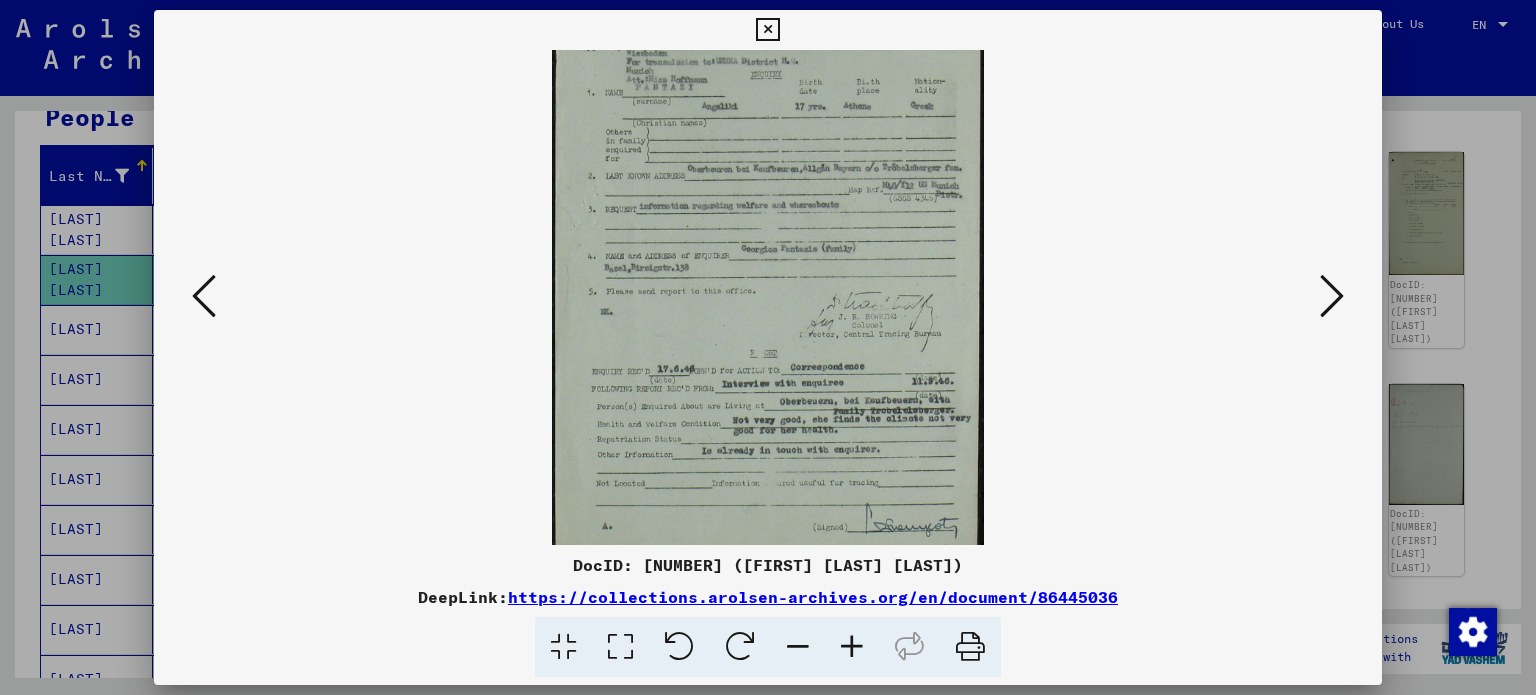 click at bounding box center (852, 647) 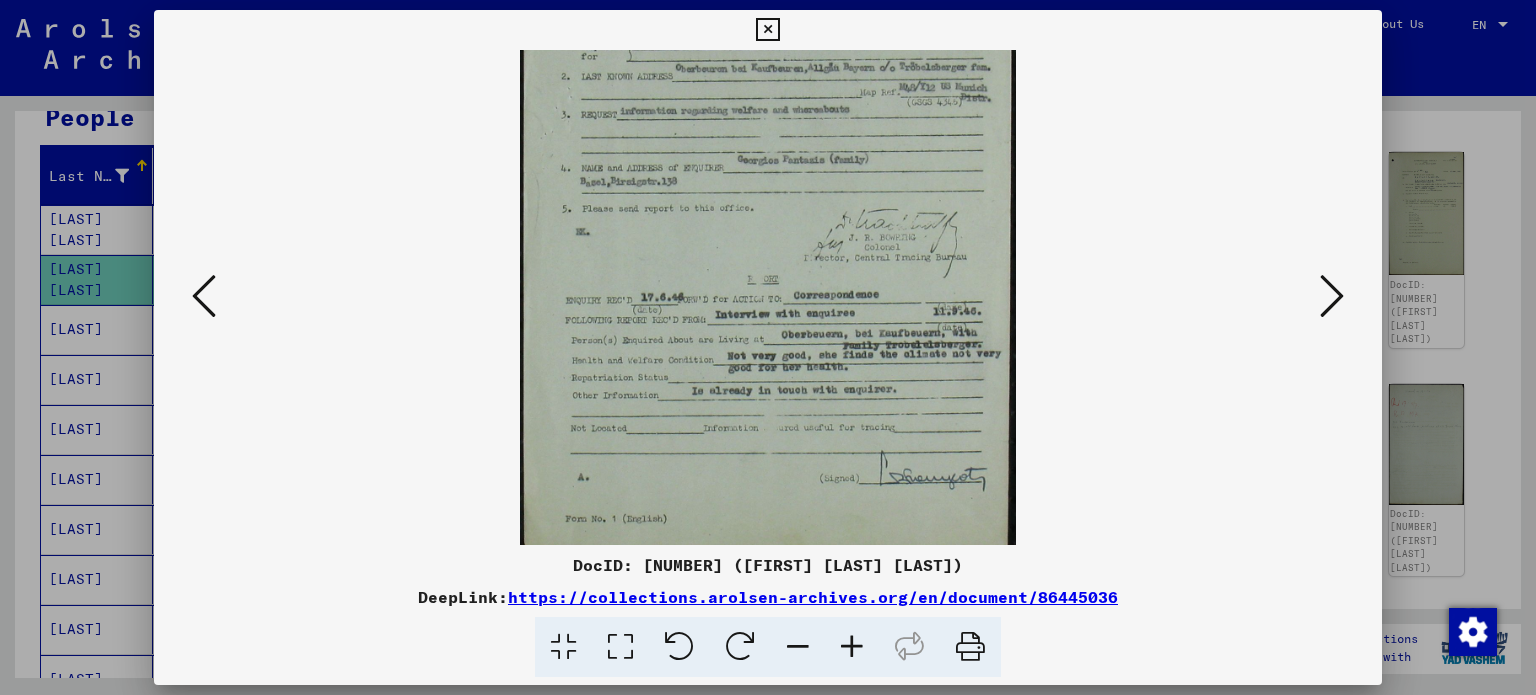 scroll, scrollTop: 290, scrollLeft: 0, axis: vertical 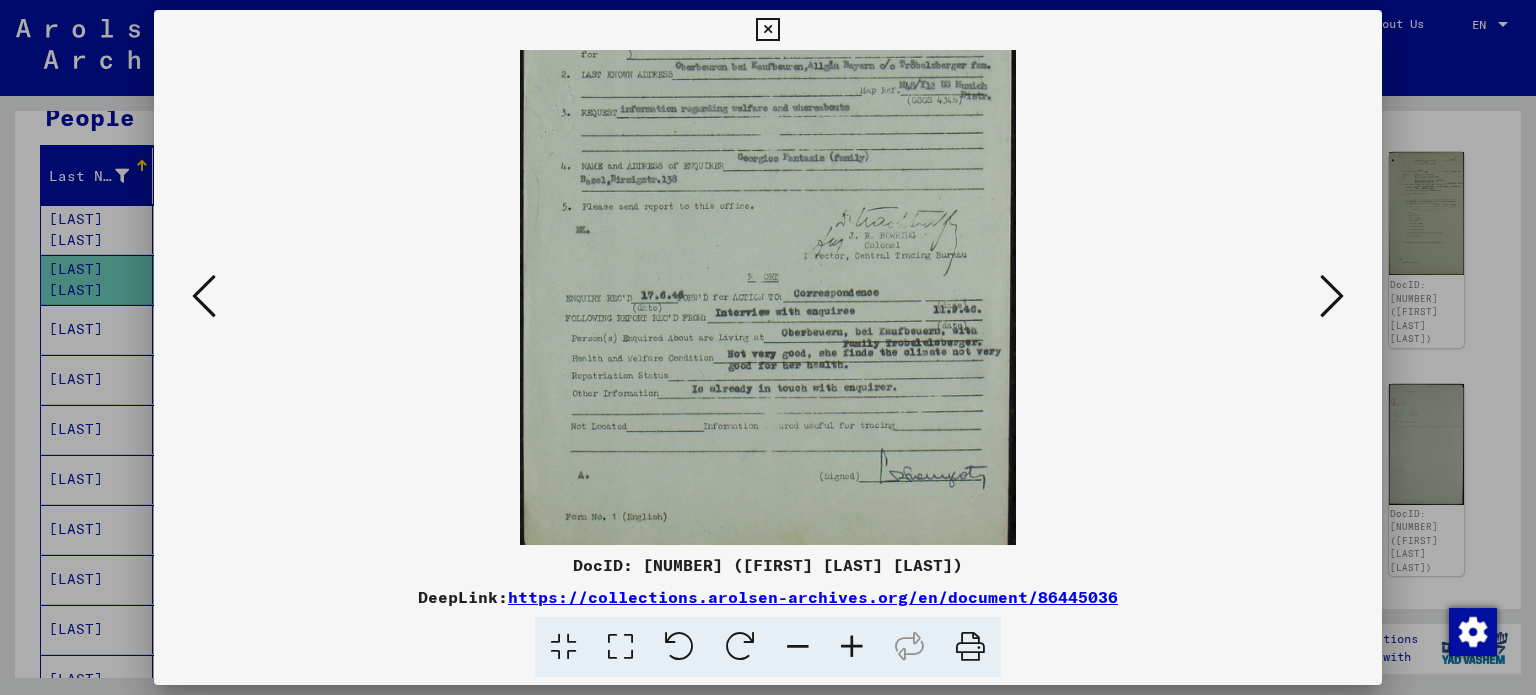 drag, startPoint x: 843, startPoint y: 461, endPoint x: 800, endPoint y: 341, distance: 127.471565 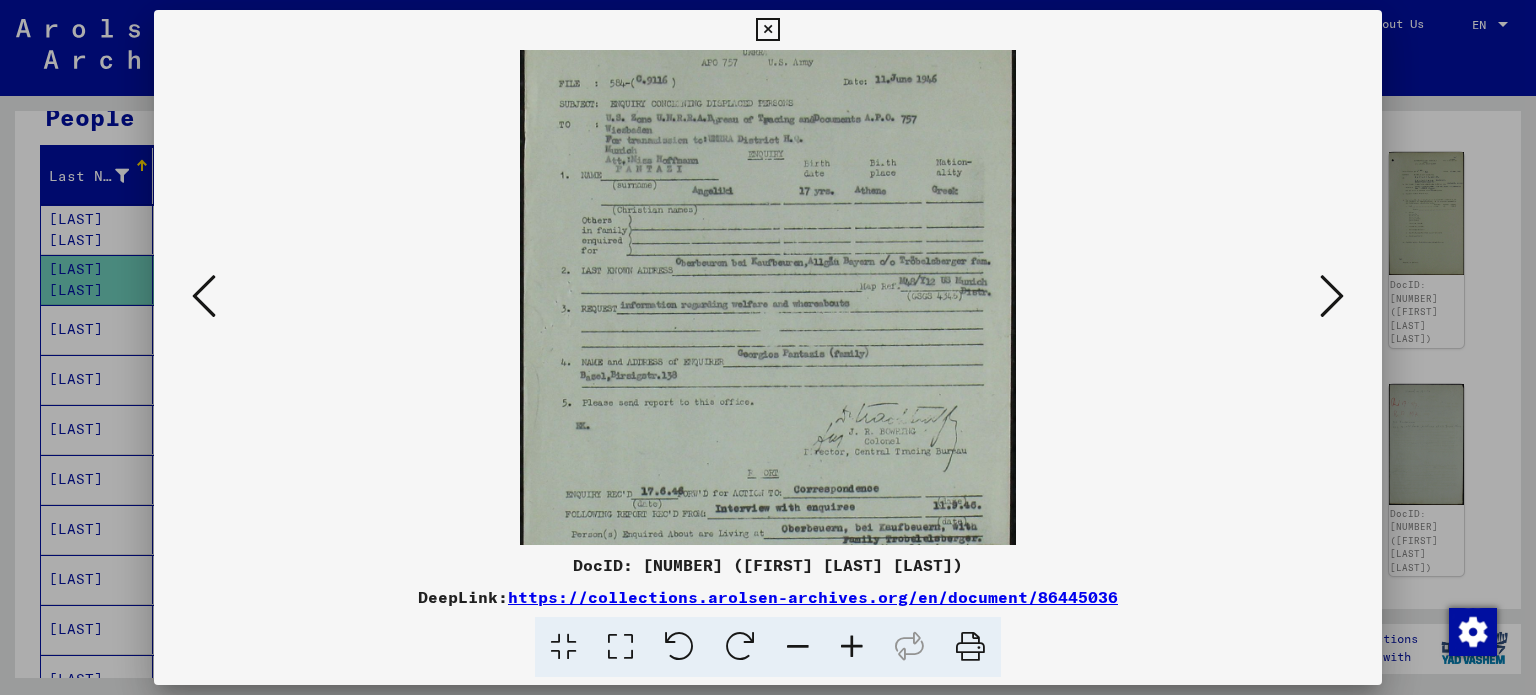 scroll, scrollTop: 92, scrollLeft: 0, axis: vertical 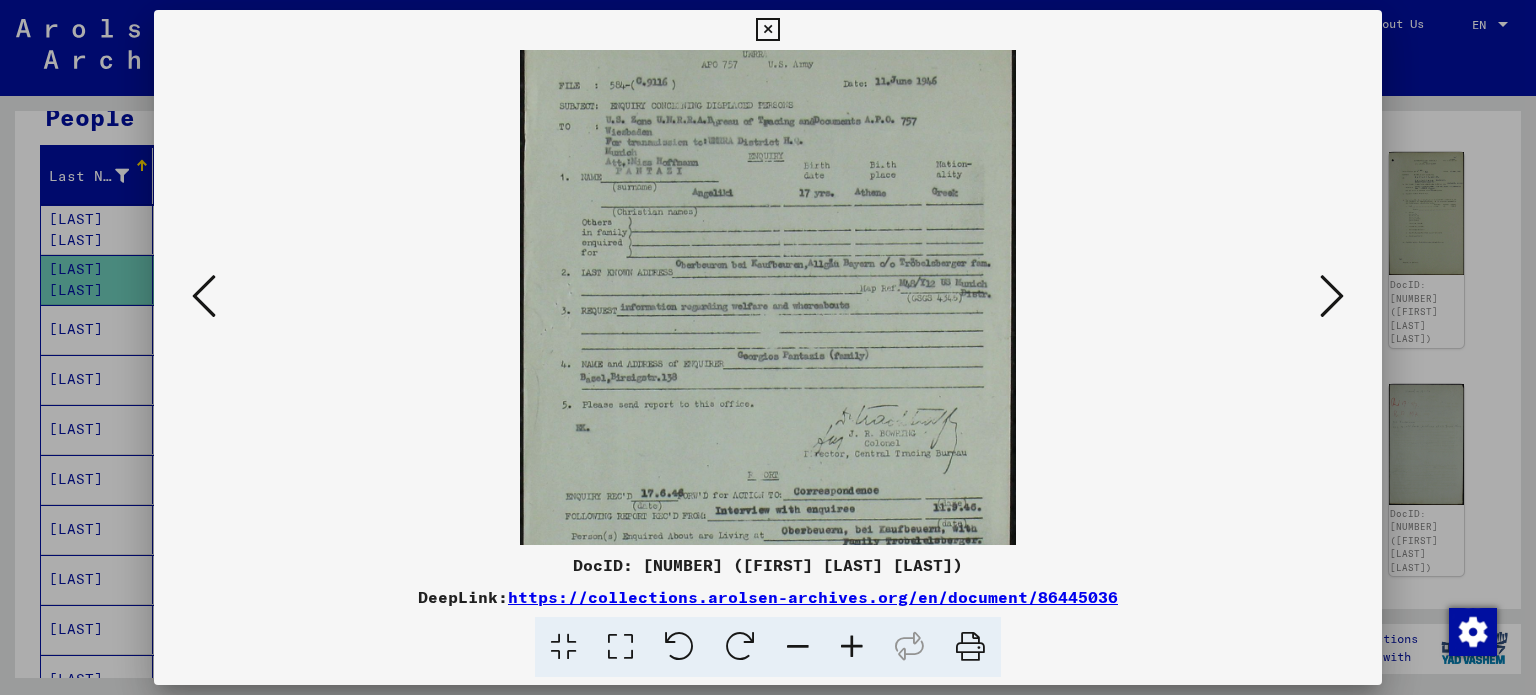 drag, startPoint x: 886, startPoint y: 287, endPoint x: 840, endPoint y: 493, distance: 211.07344 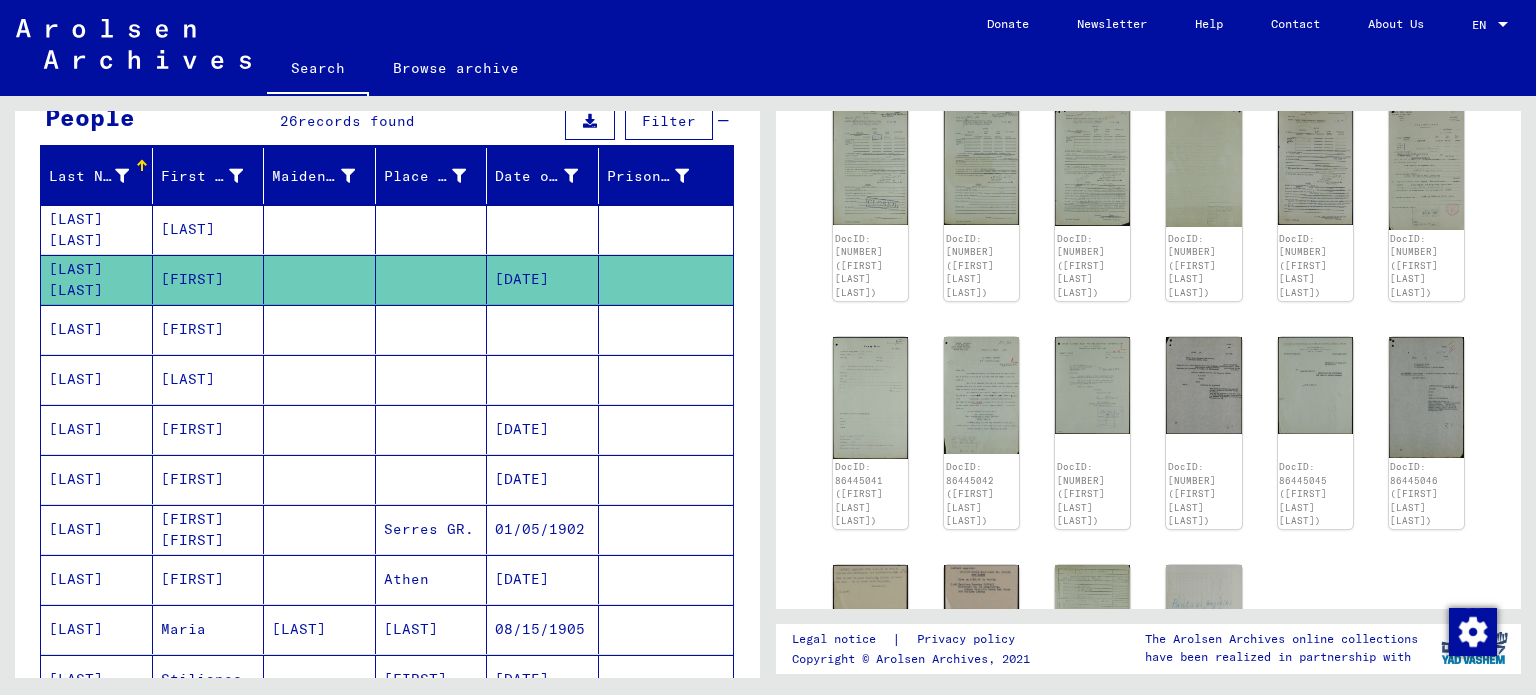 scroll, scrollTop: 700, scrollLeft: 0, axis: vertical 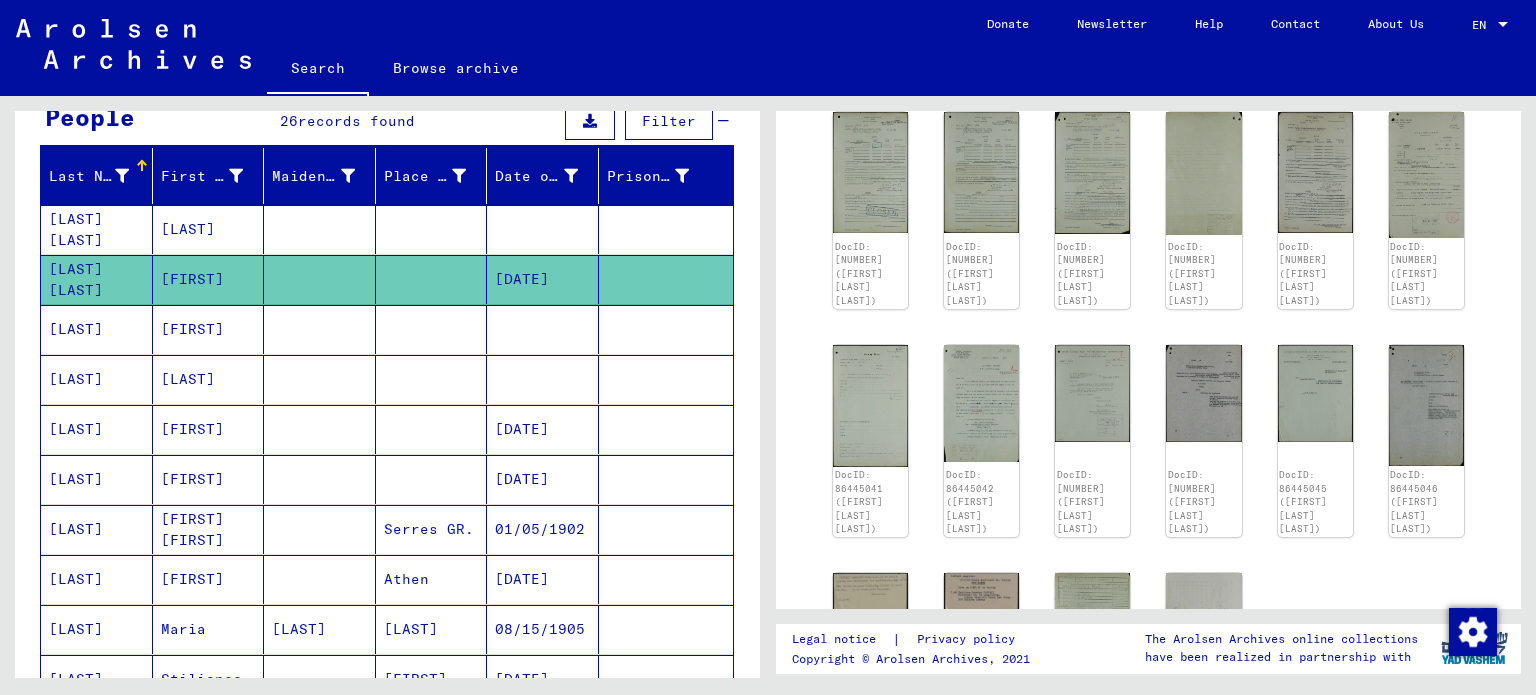 click on "[LAST]" at bounding box center (209, 429) 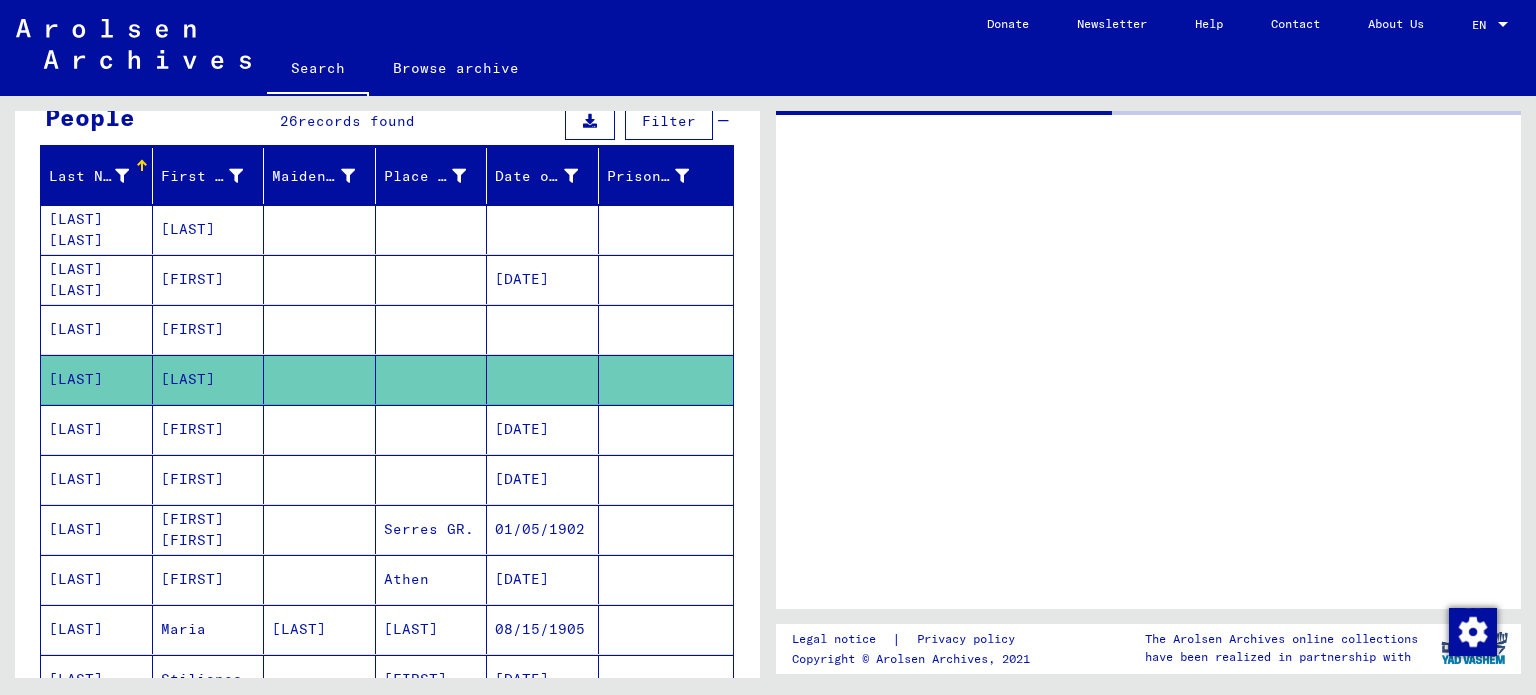 scroll, scrollTop: 0, scrollLeft: 0, axis: both 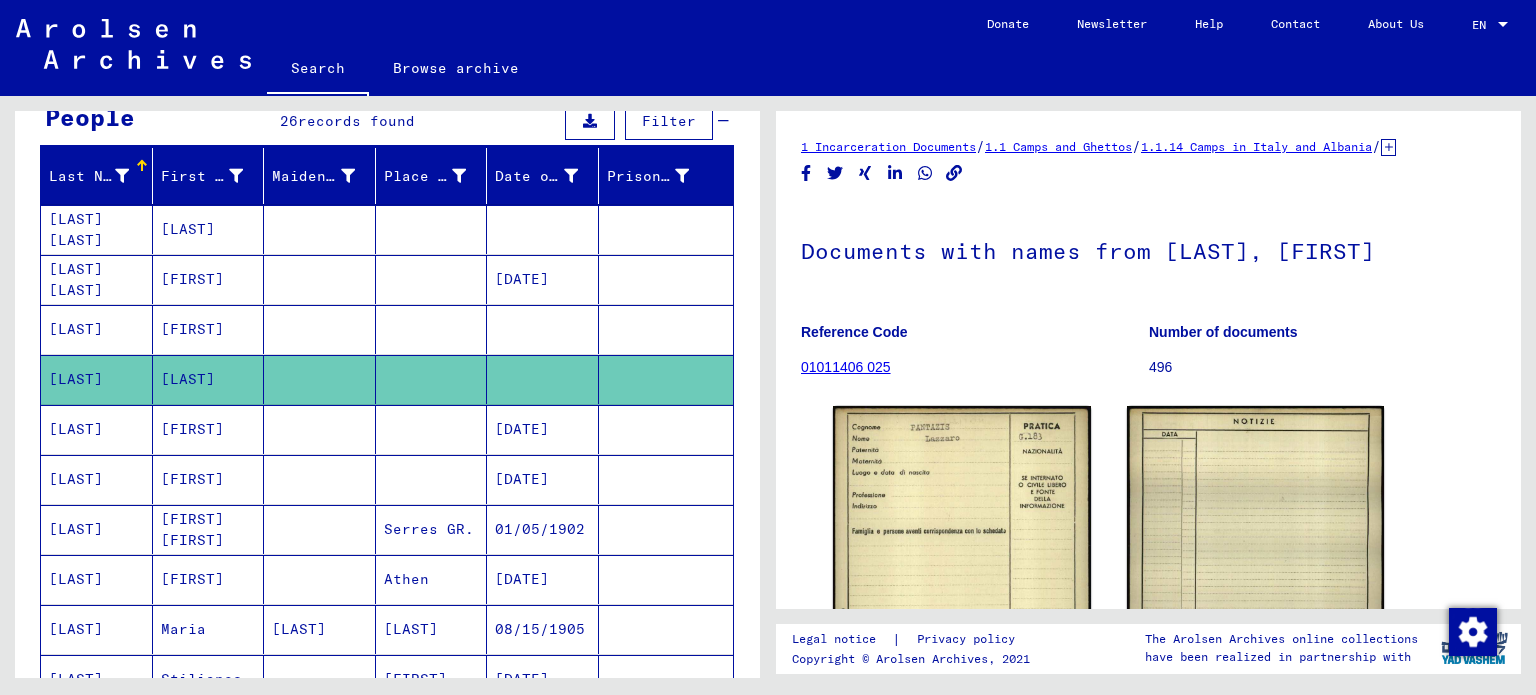 click on "[FIRST]" at bounding box center (209, 379) 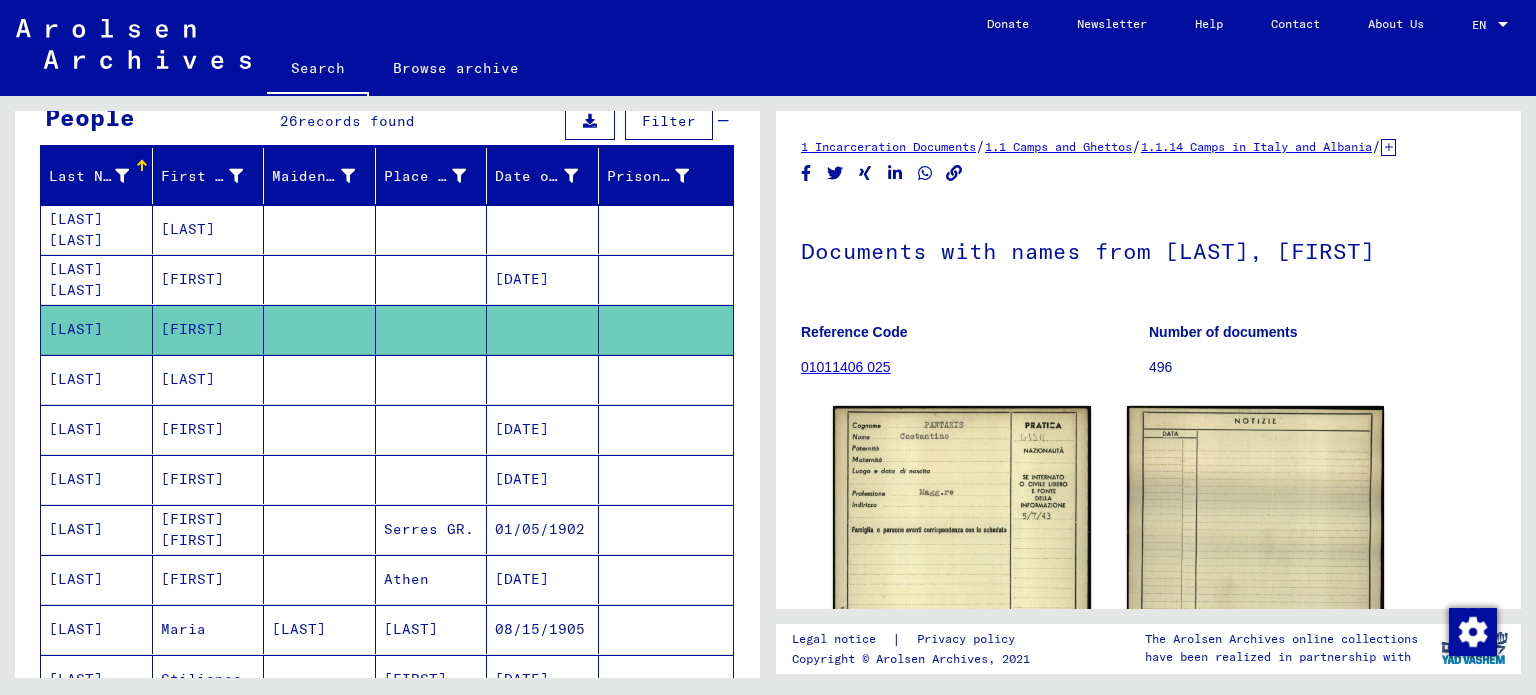 scroll, scrollTop: 0, scrollLeft: 0, axis: both 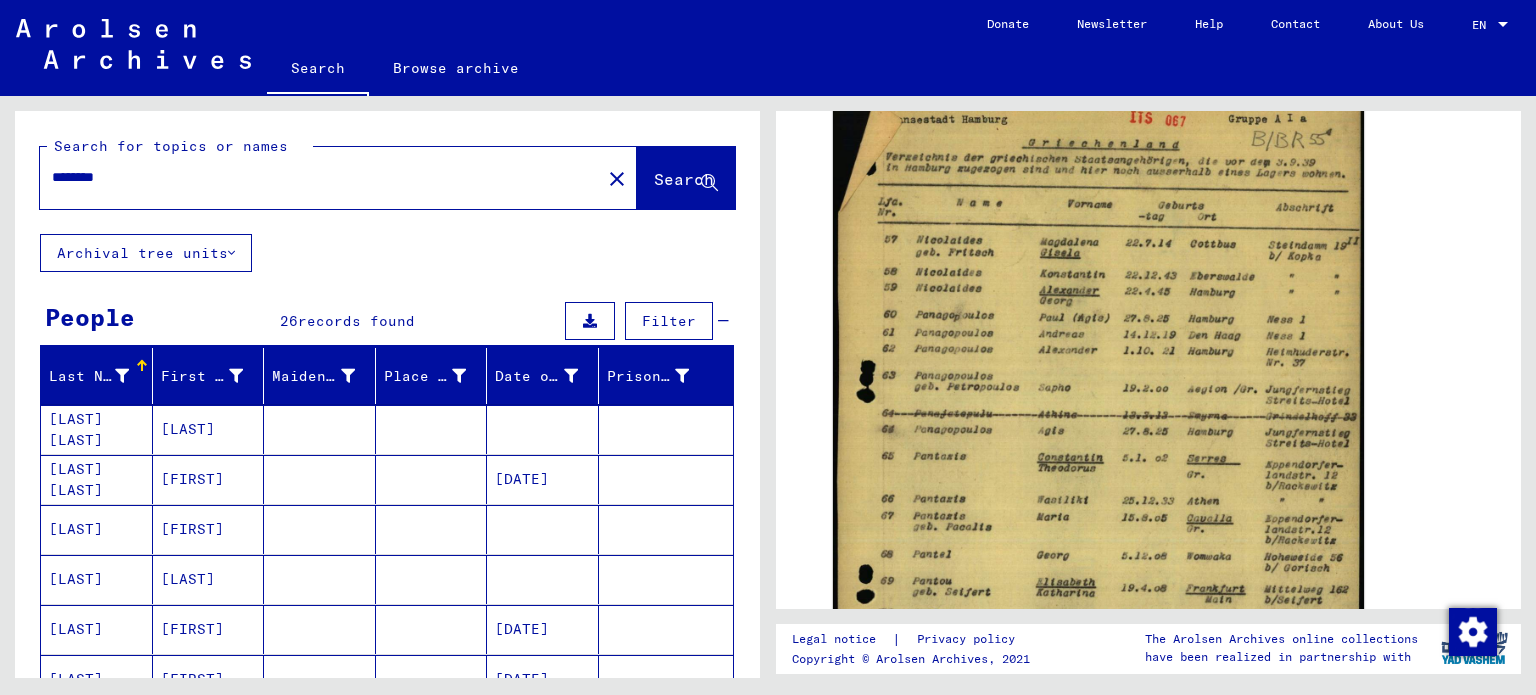 click on "Search" 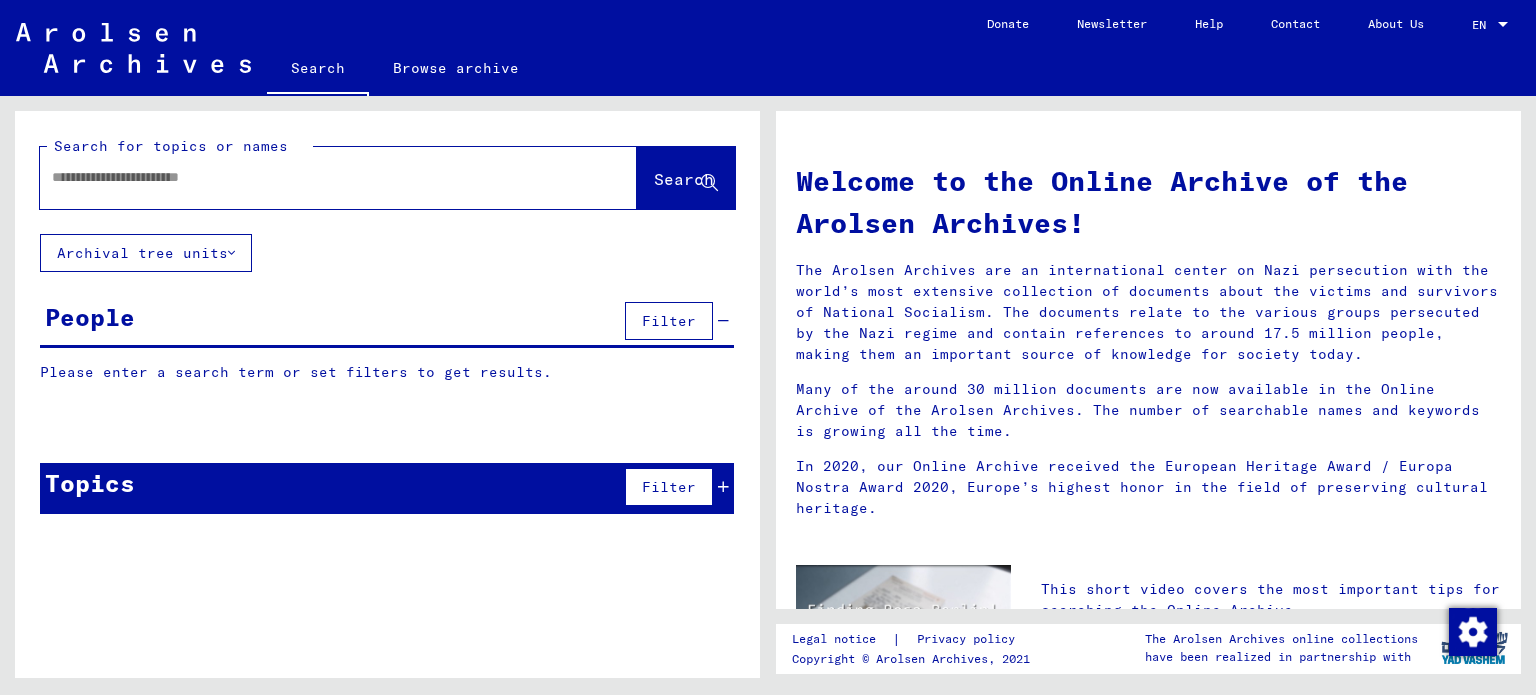 click at bounding box center [314, 177] 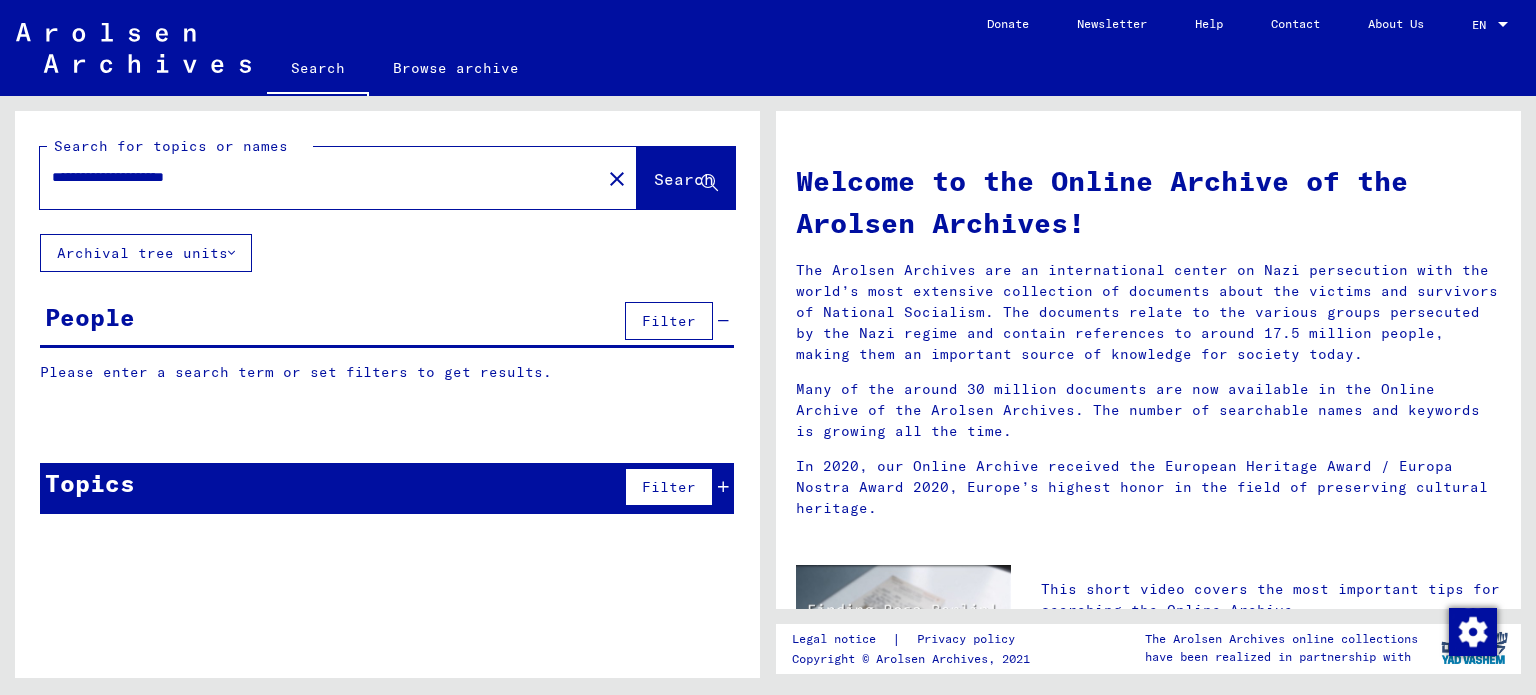 click on "**********" at bounding box center [314, 177] 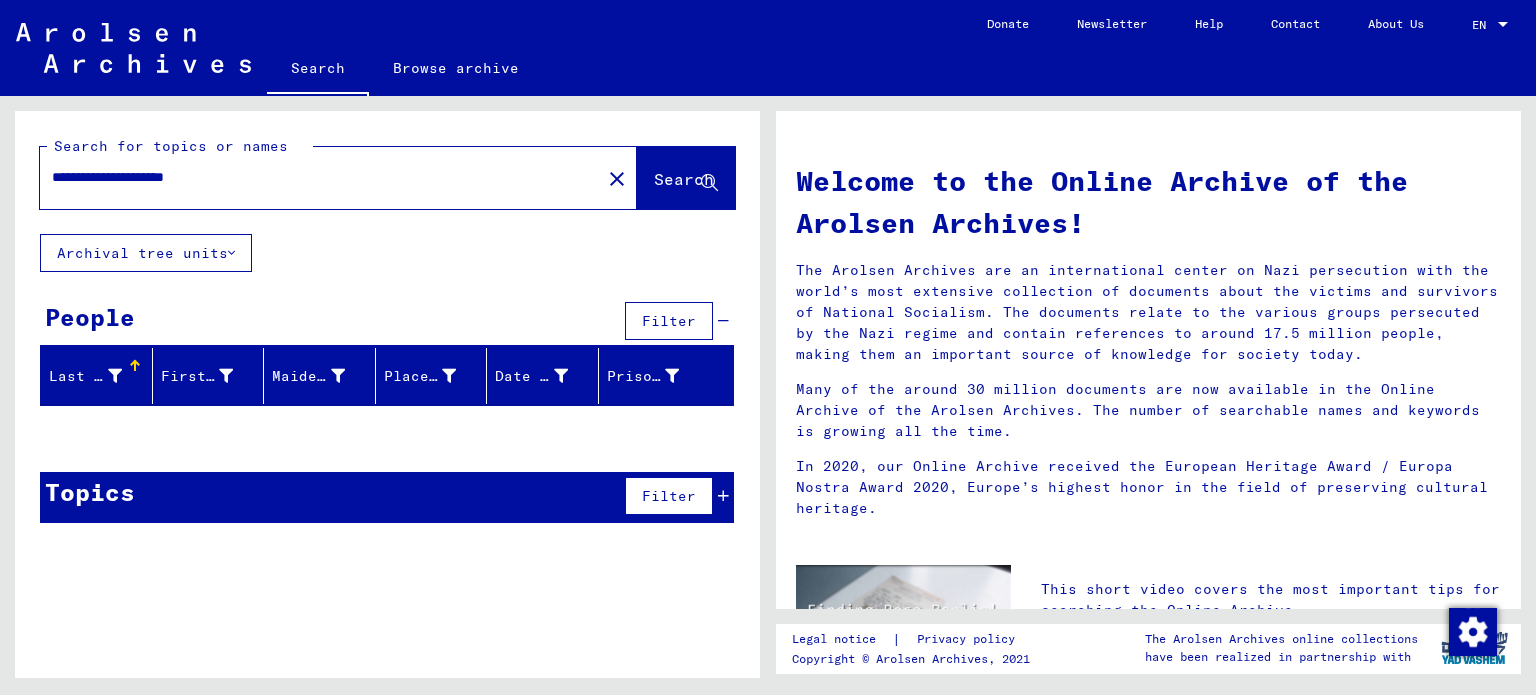 click on "close" 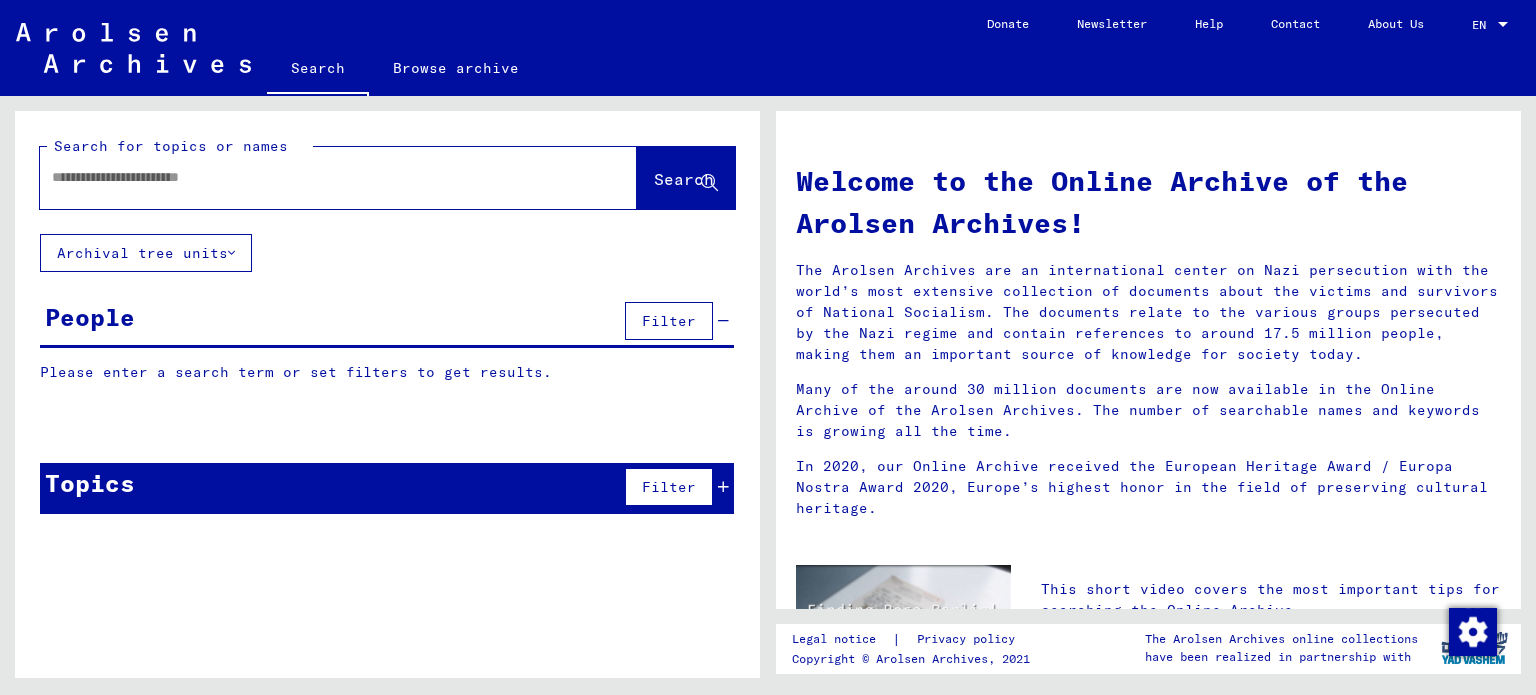 click at bounding box center (314, 177) 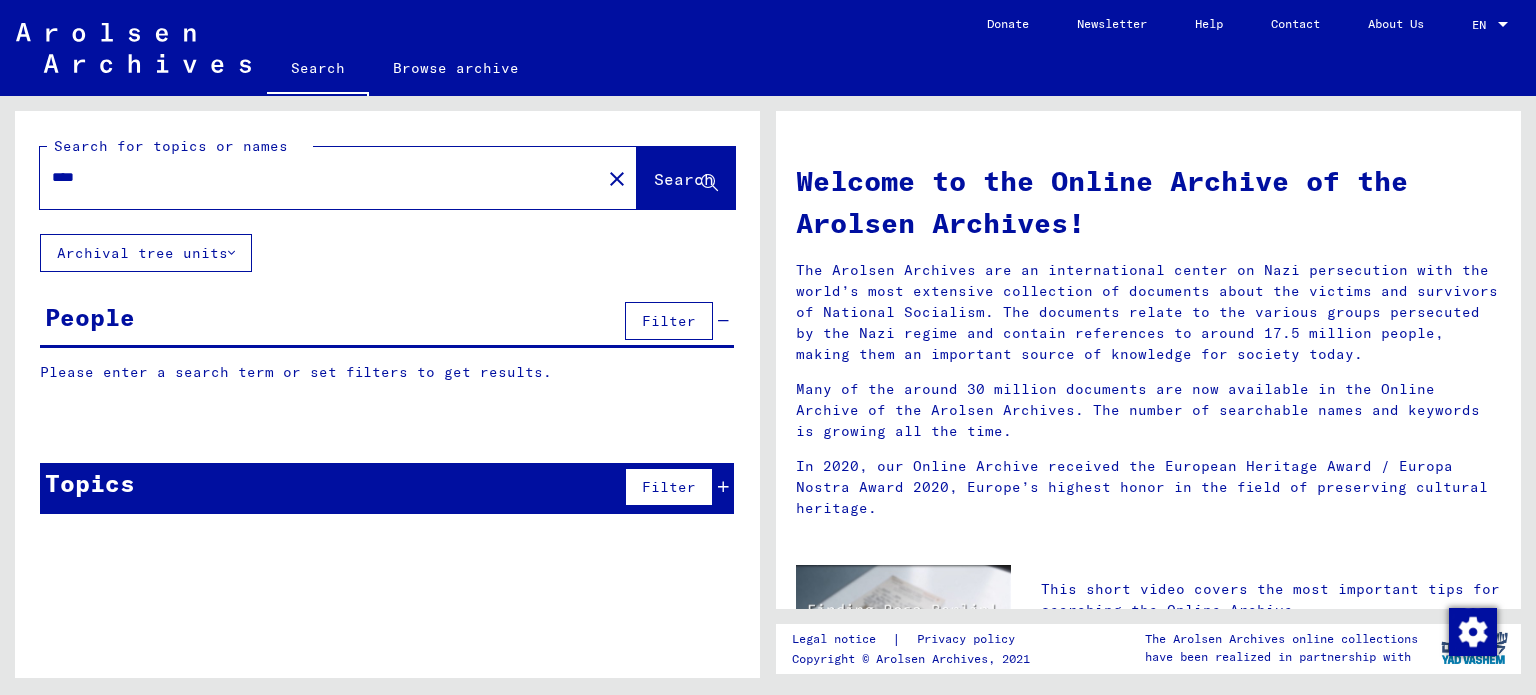 click on "Search" 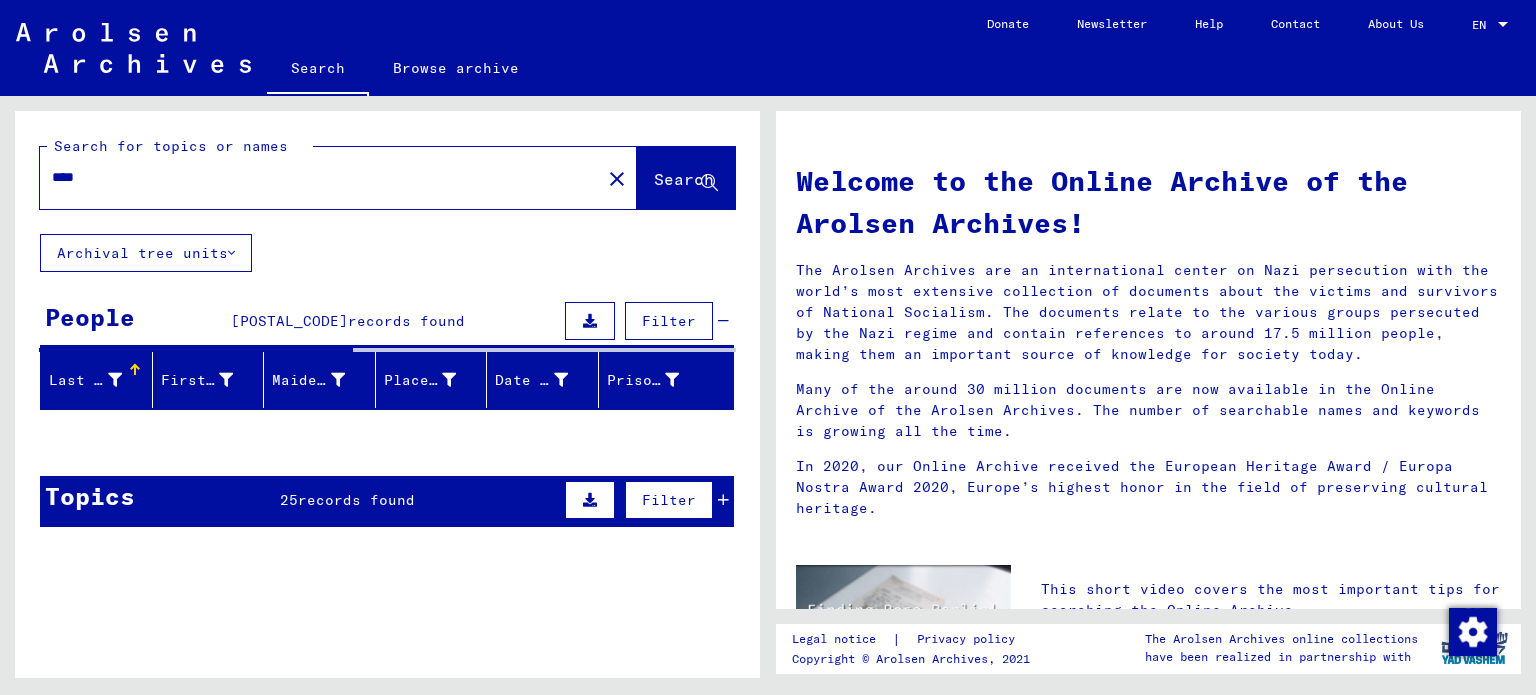 click on "****" 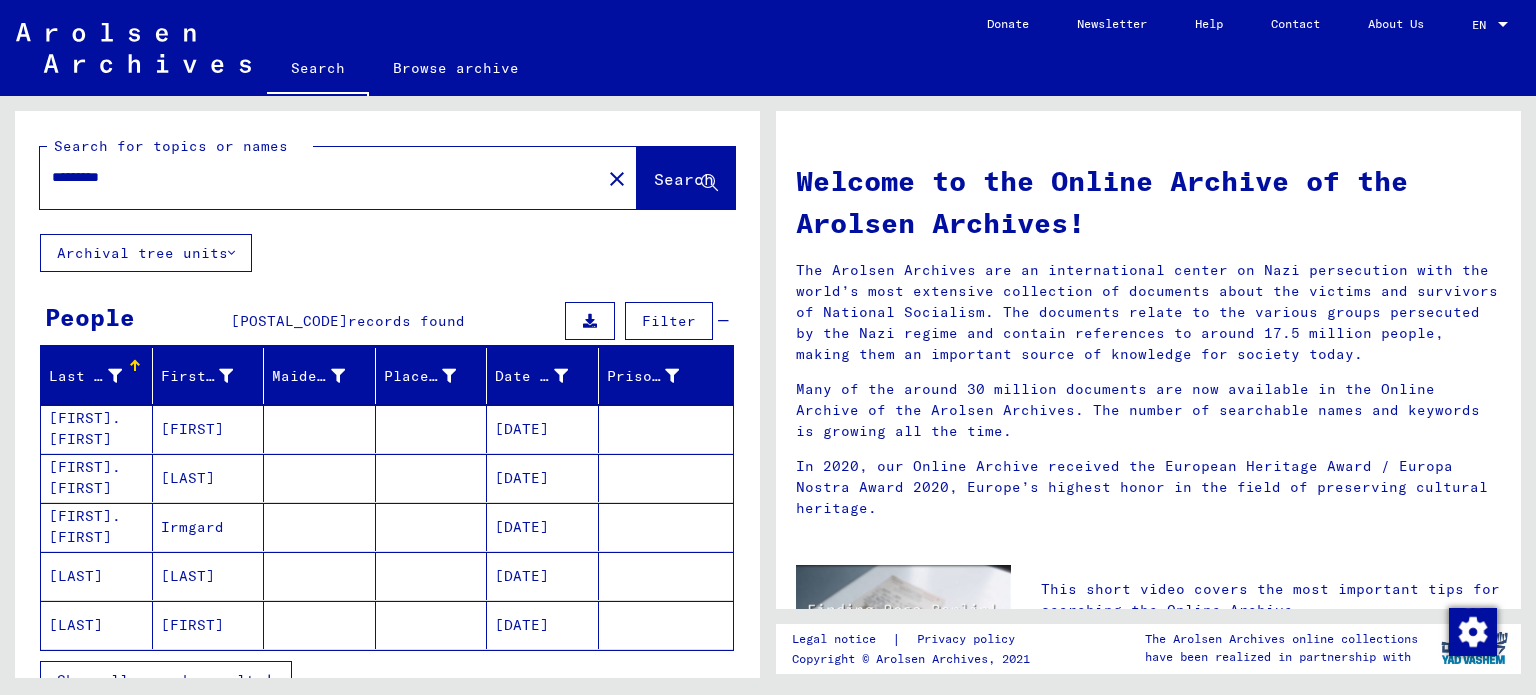 click on "*********" at bounding box center (314, 177) 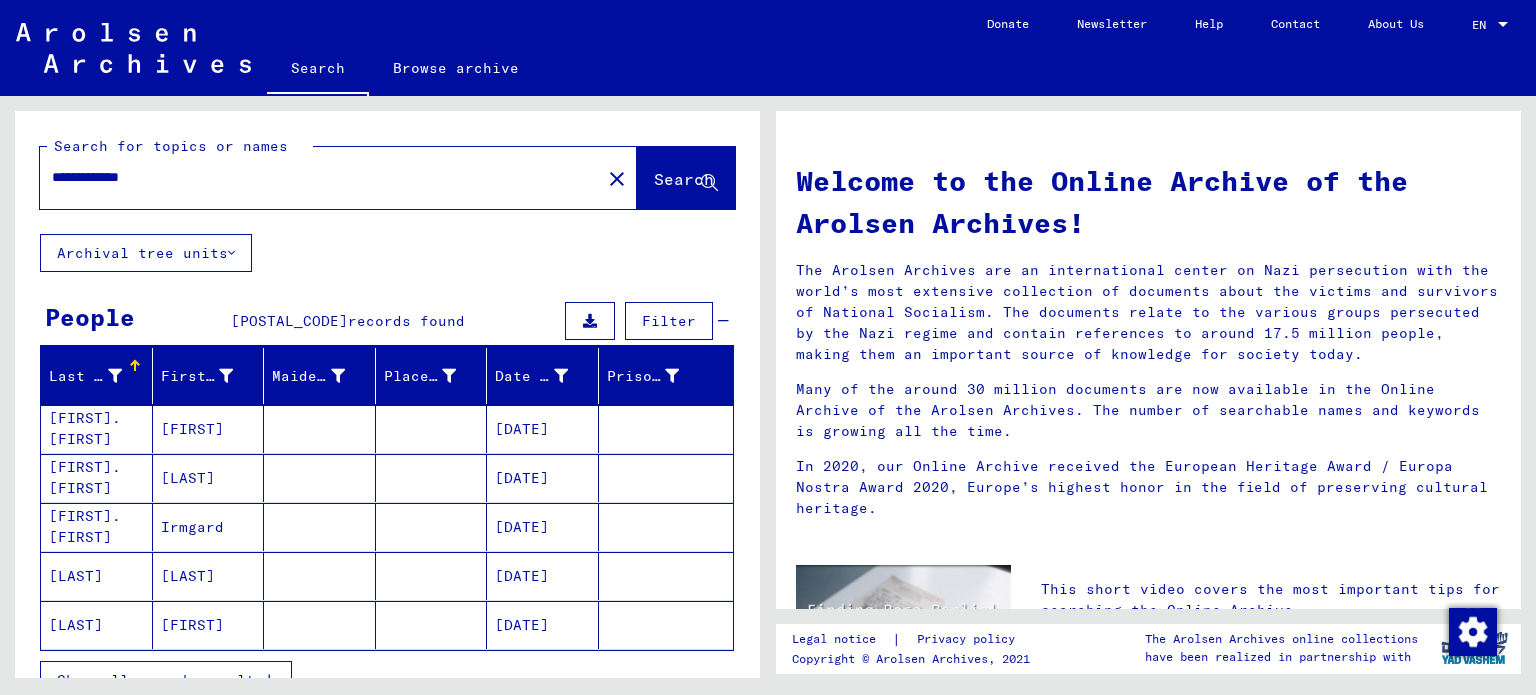 type on "**********" 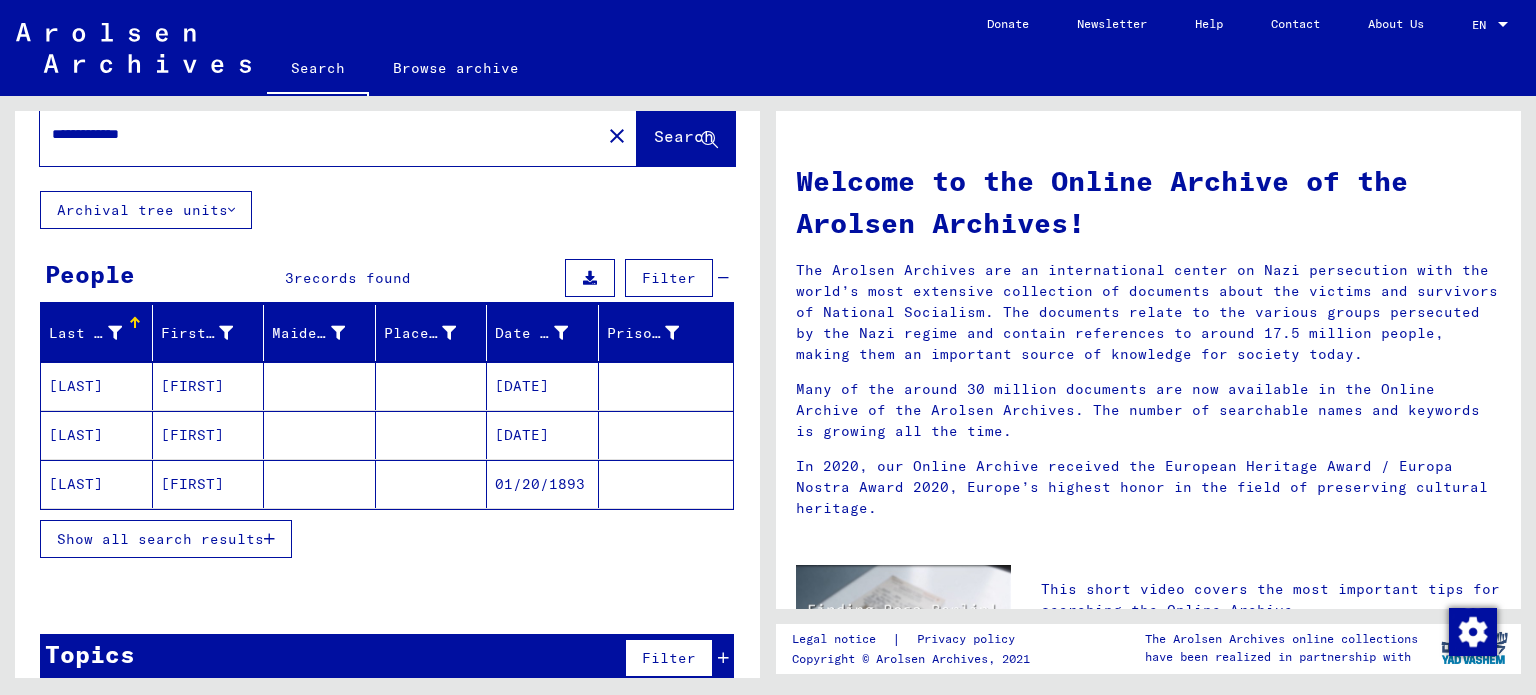scroll, scrollTop: 66, scrollLeft: 0, axis: vertical 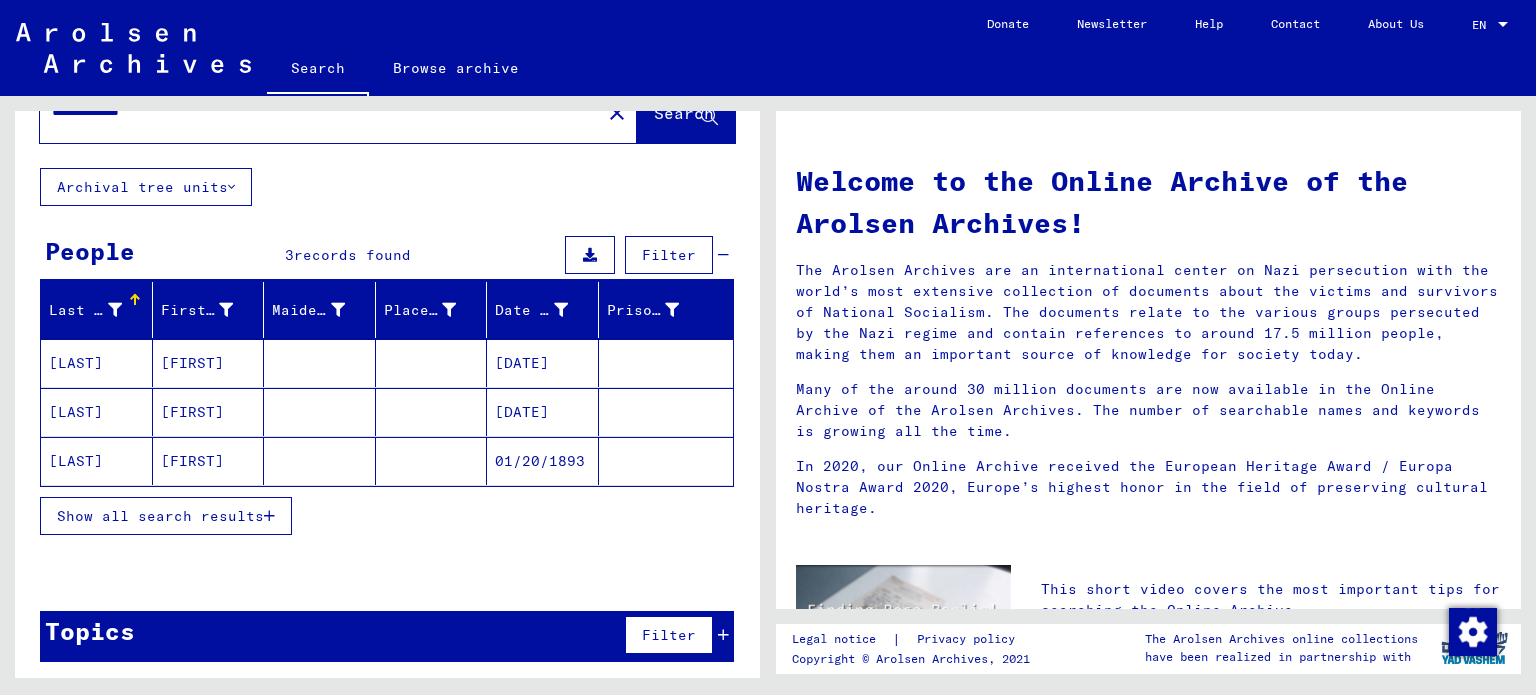 click on "[LAST]" at bounding box center (97, 412) 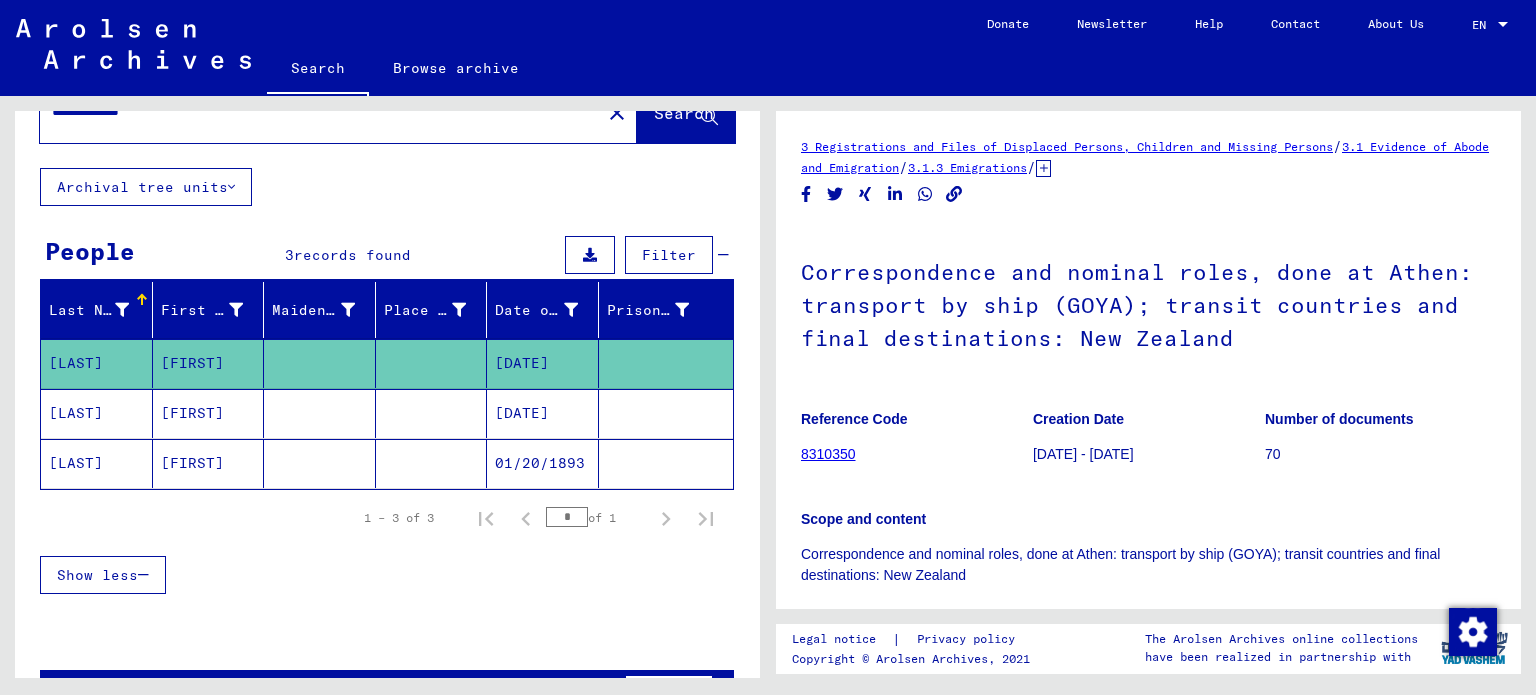 scroll, scrollTop: 0, scrollLeft: 0, axis: both 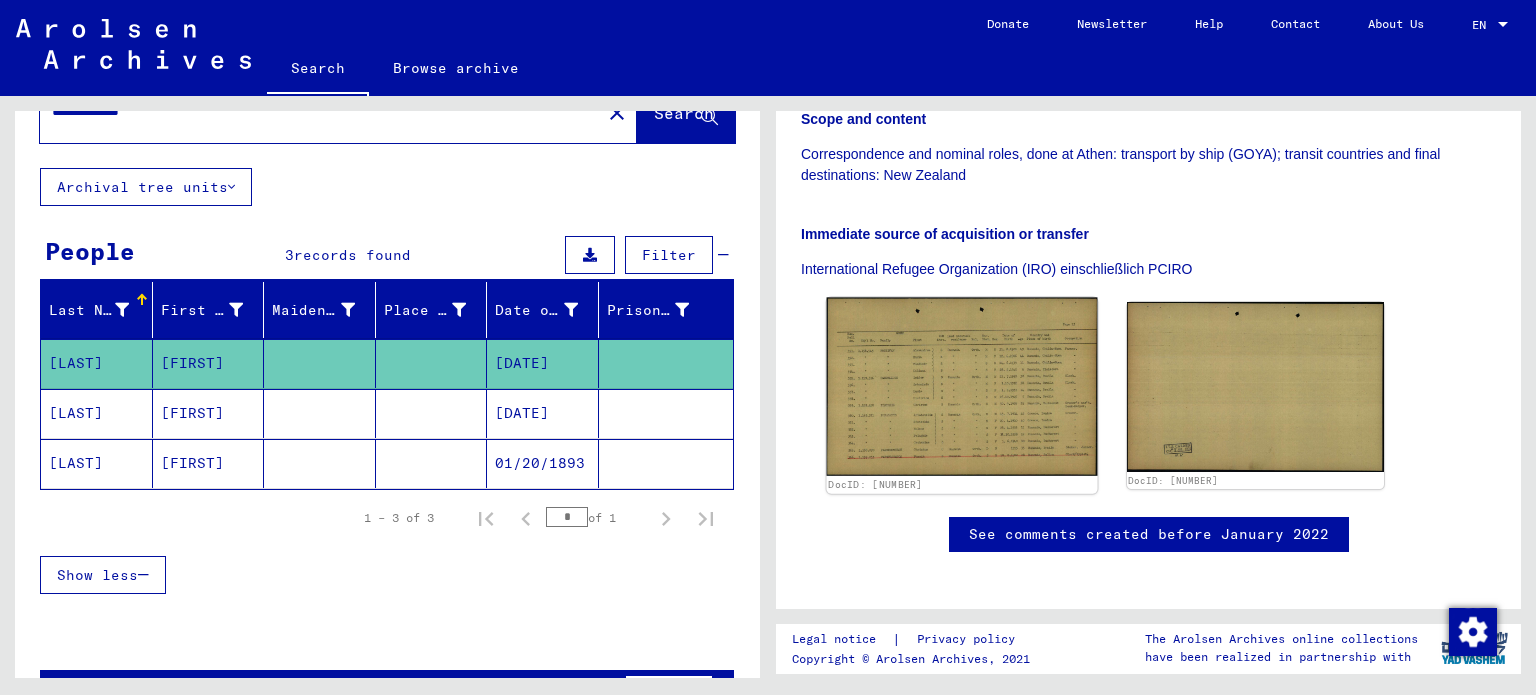 click 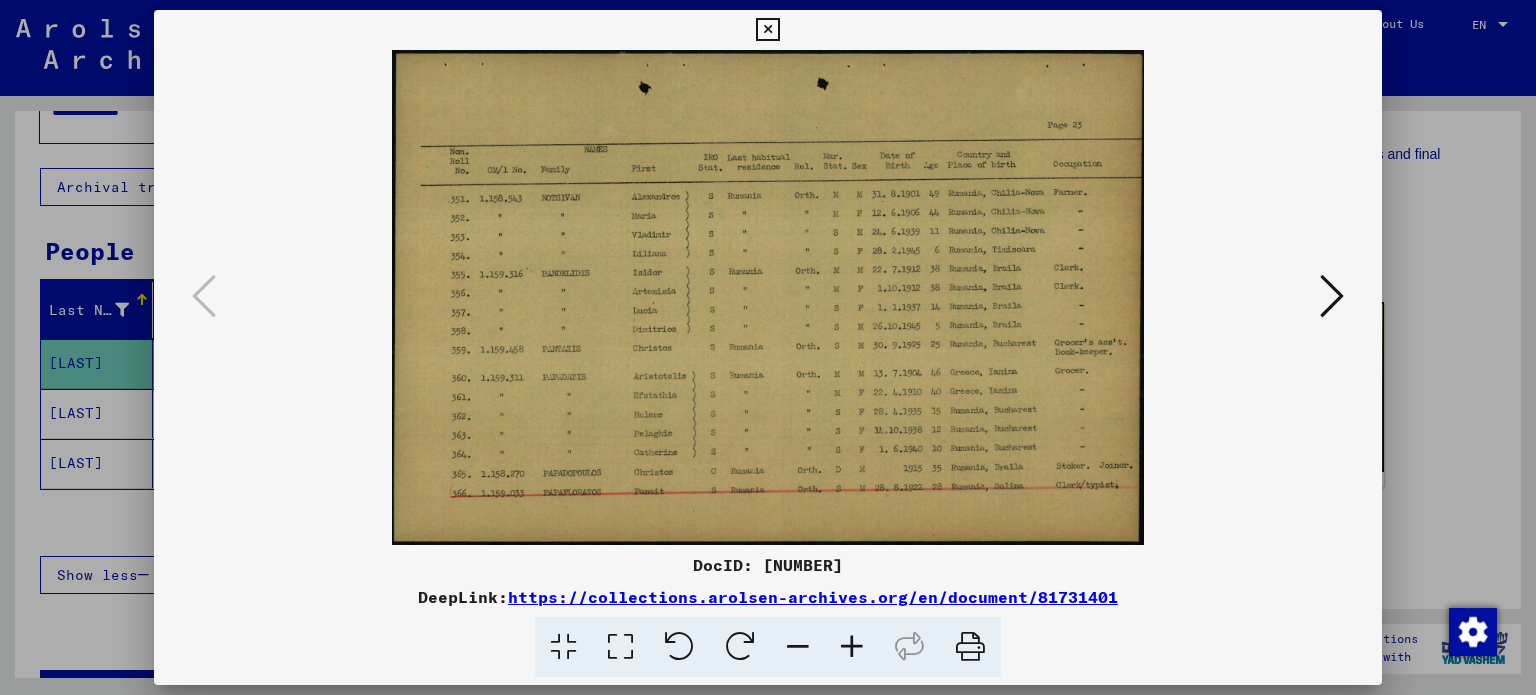 click at bounding box center (852, 647) 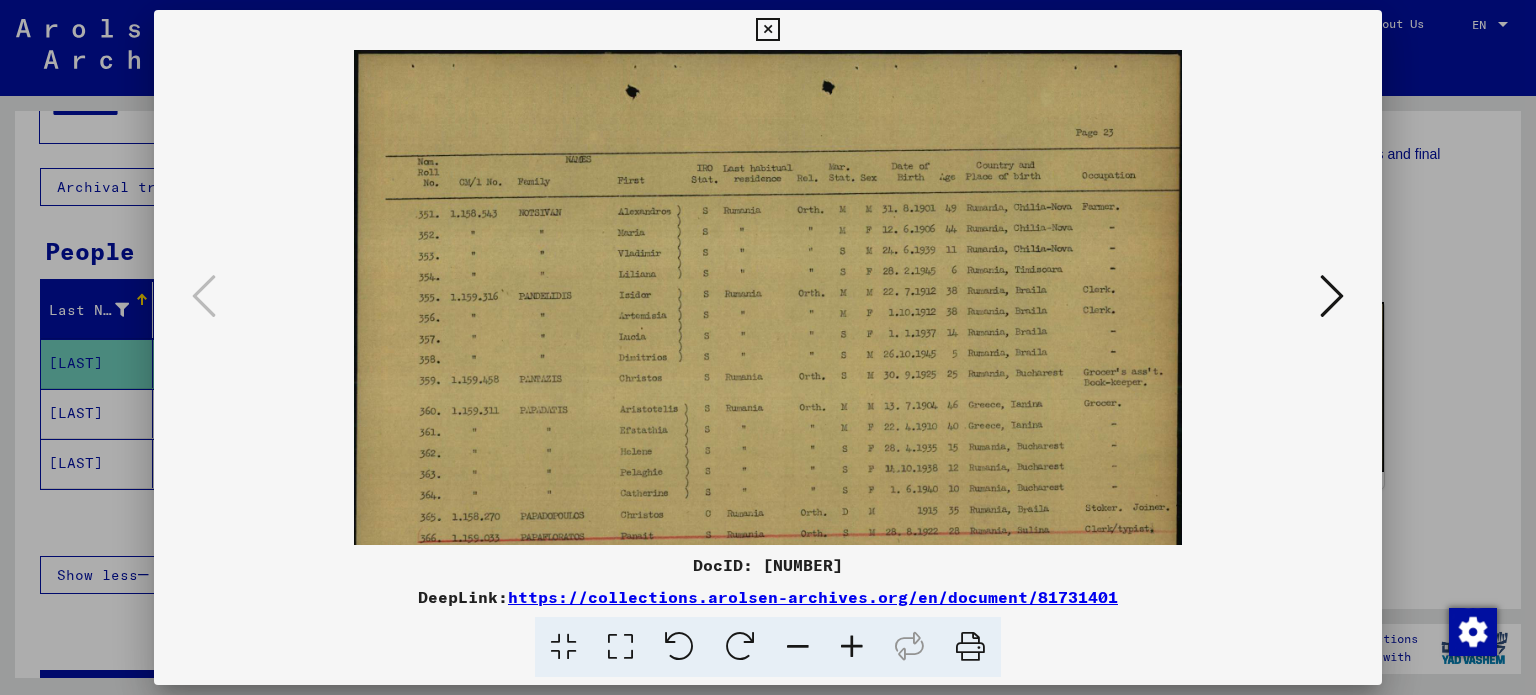 click at bounding box center (852, 647) 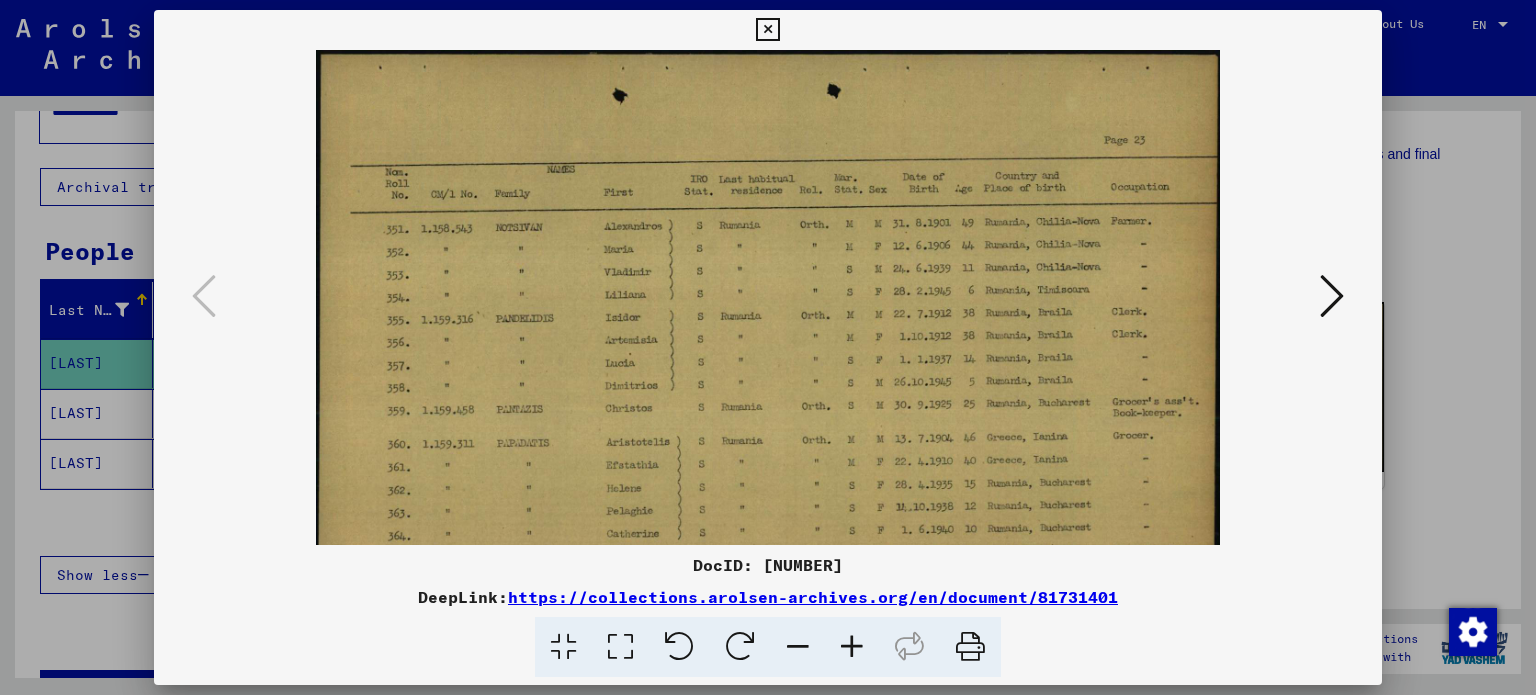 drag, startPoint x: 989, startPoint y: 249, endPoint x: 352, endPoint y: 316, distance: 640.51385 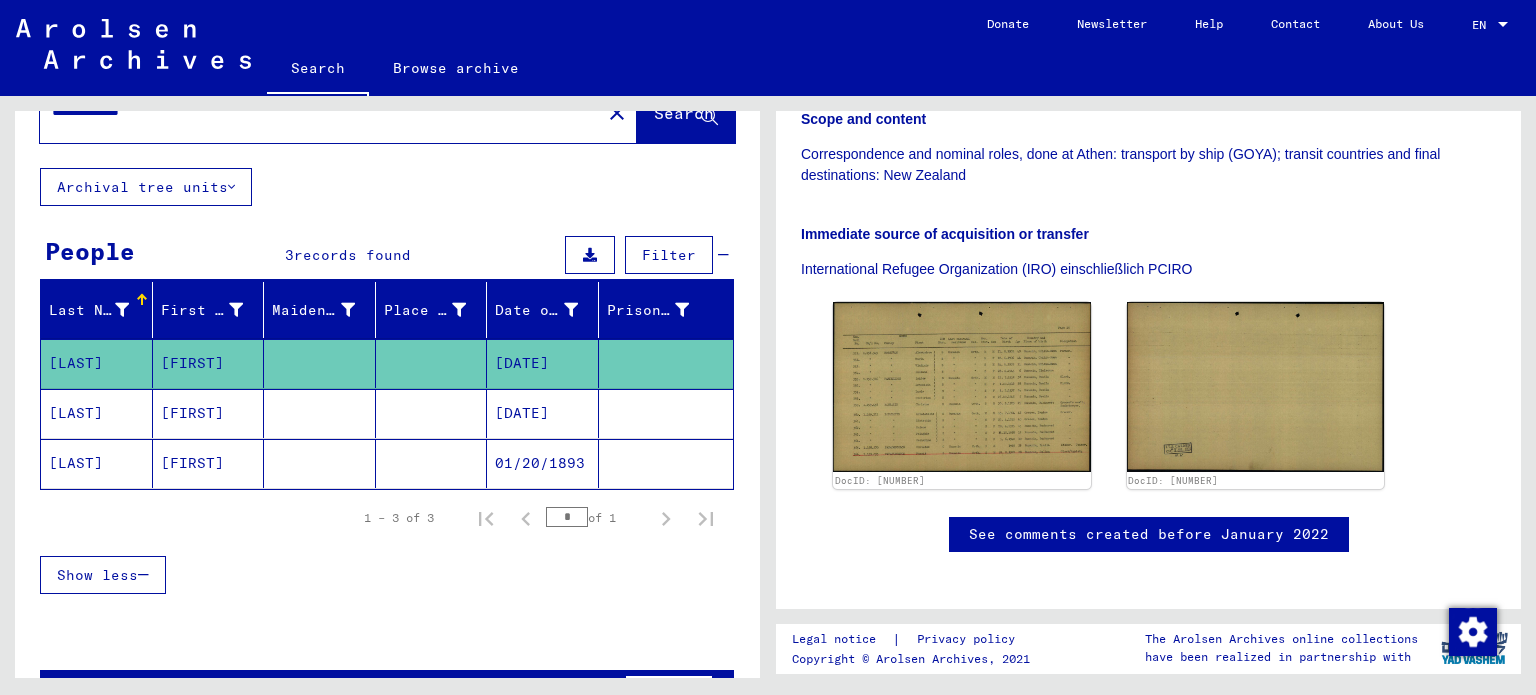 click on "[FIRST]" at bounding box center [209, 463] 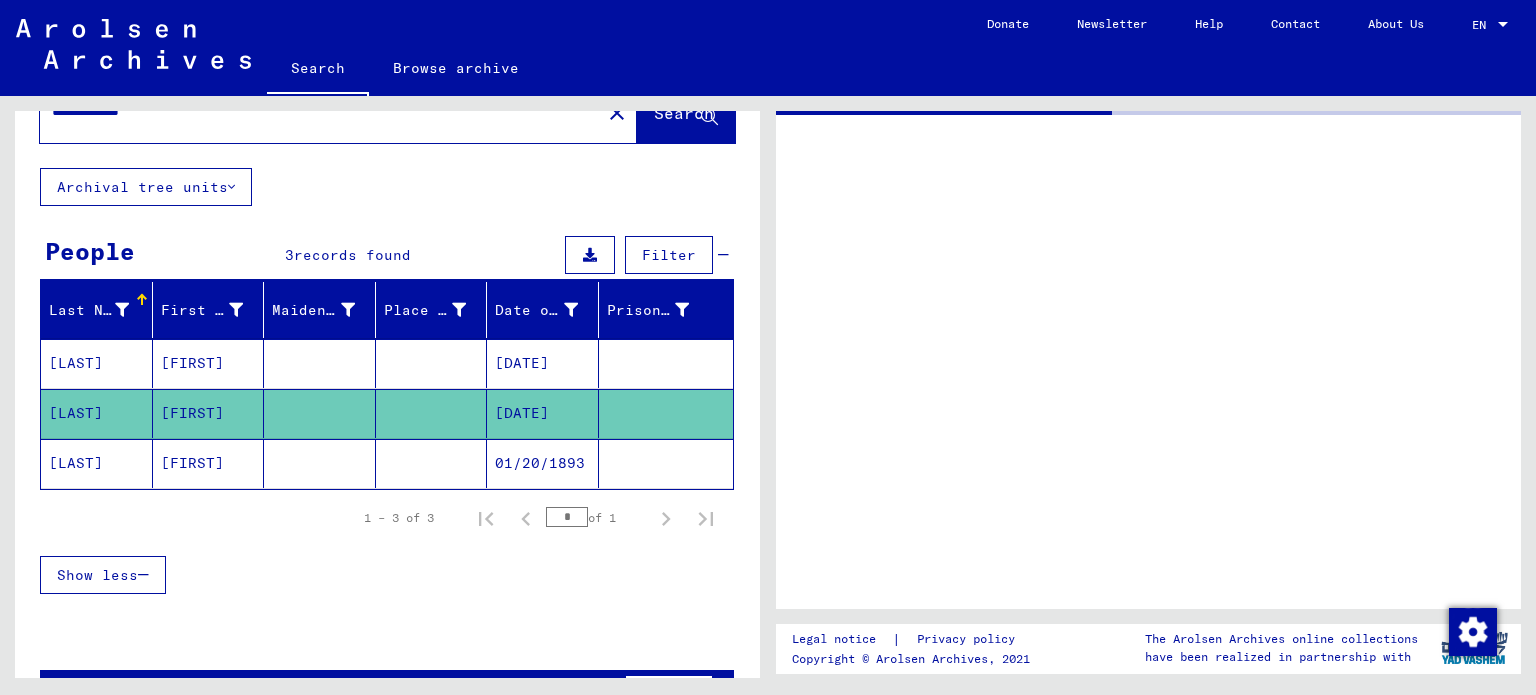 scroll, scrollTop: 0, scrollLeft: 0, axis: both 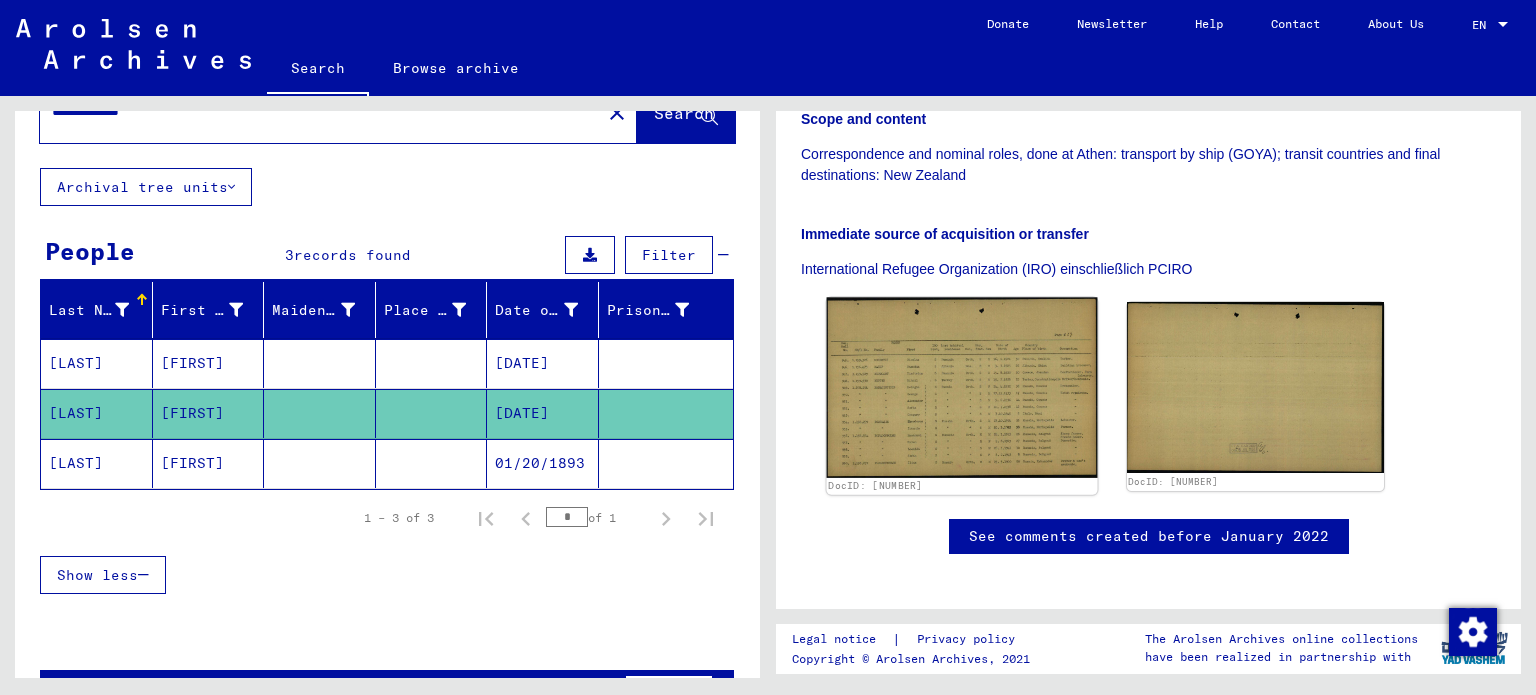 click 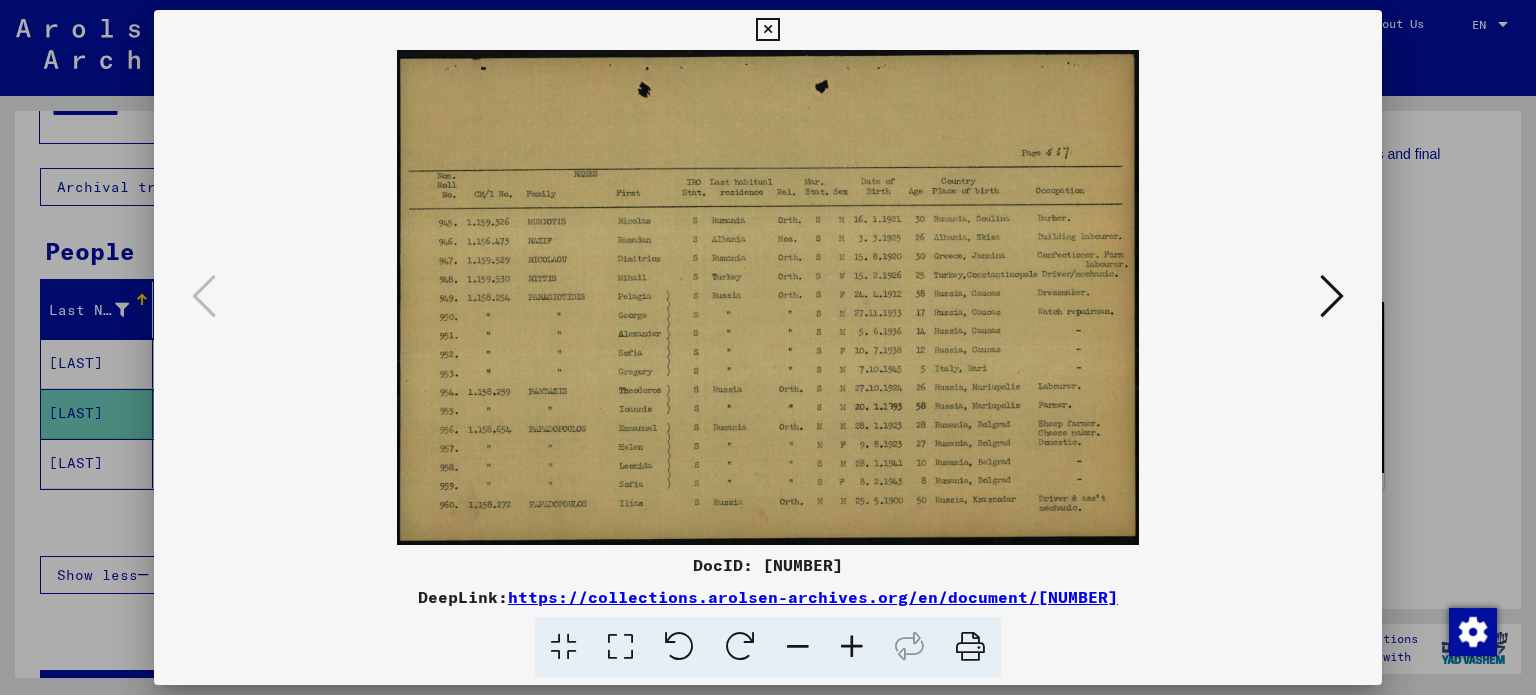 click at bounding box center (852, 647) 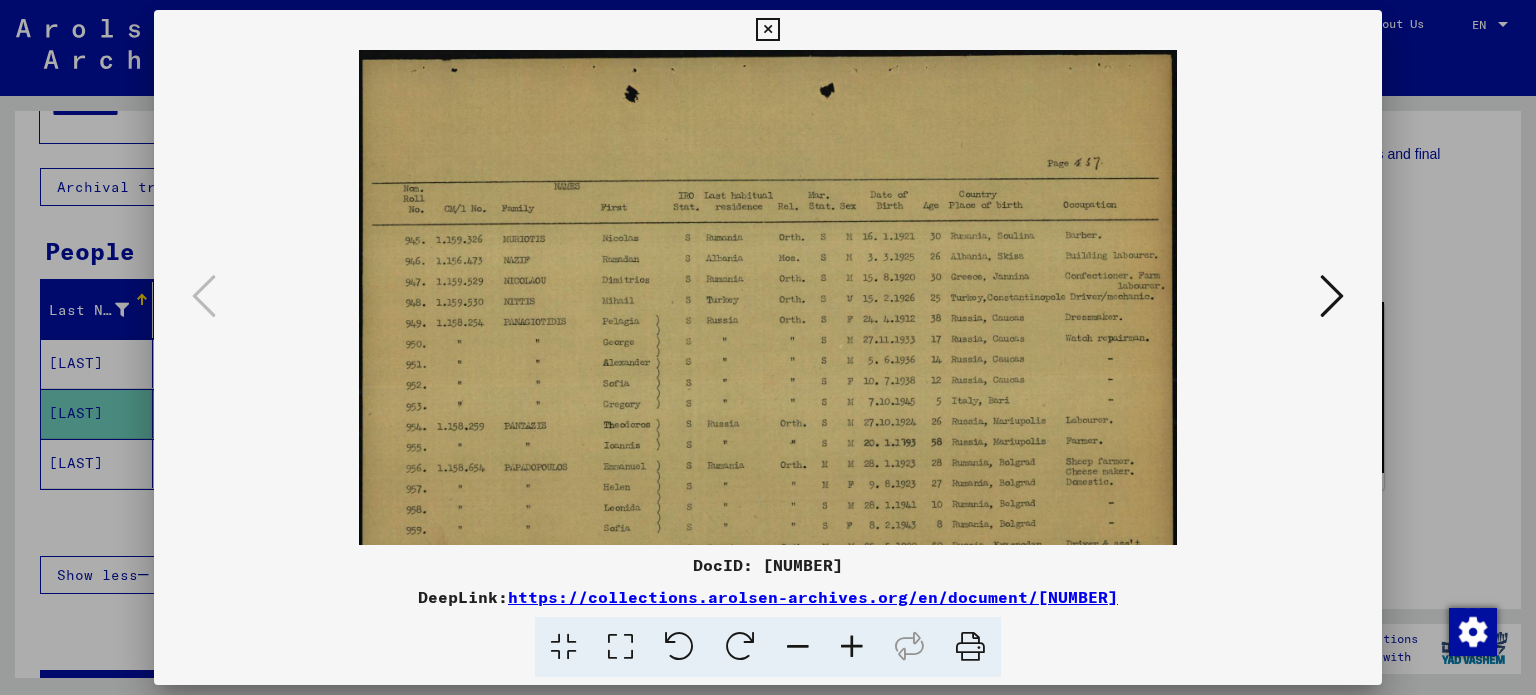 click at bounding box center (852, 647) 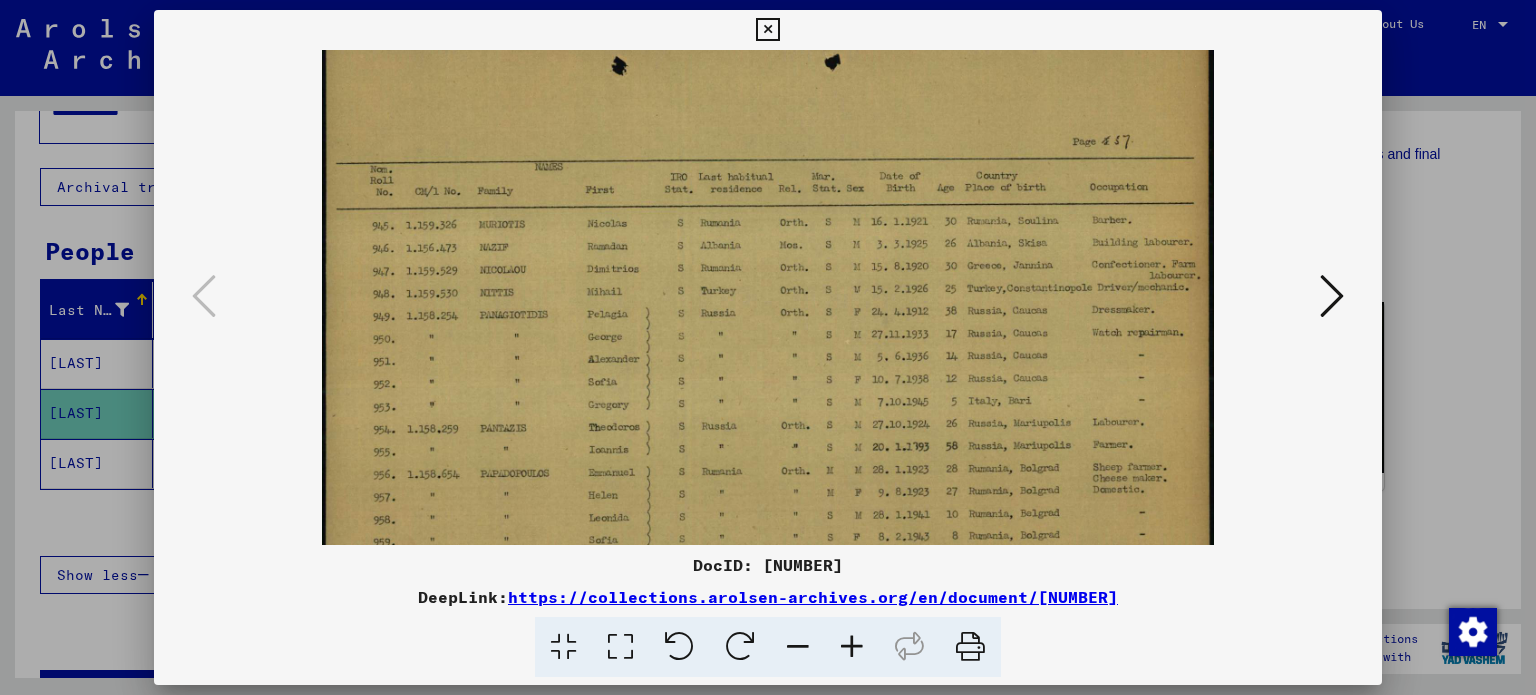 scroll, scrollTop: 100, scrollLeft: 0, axis: vertical 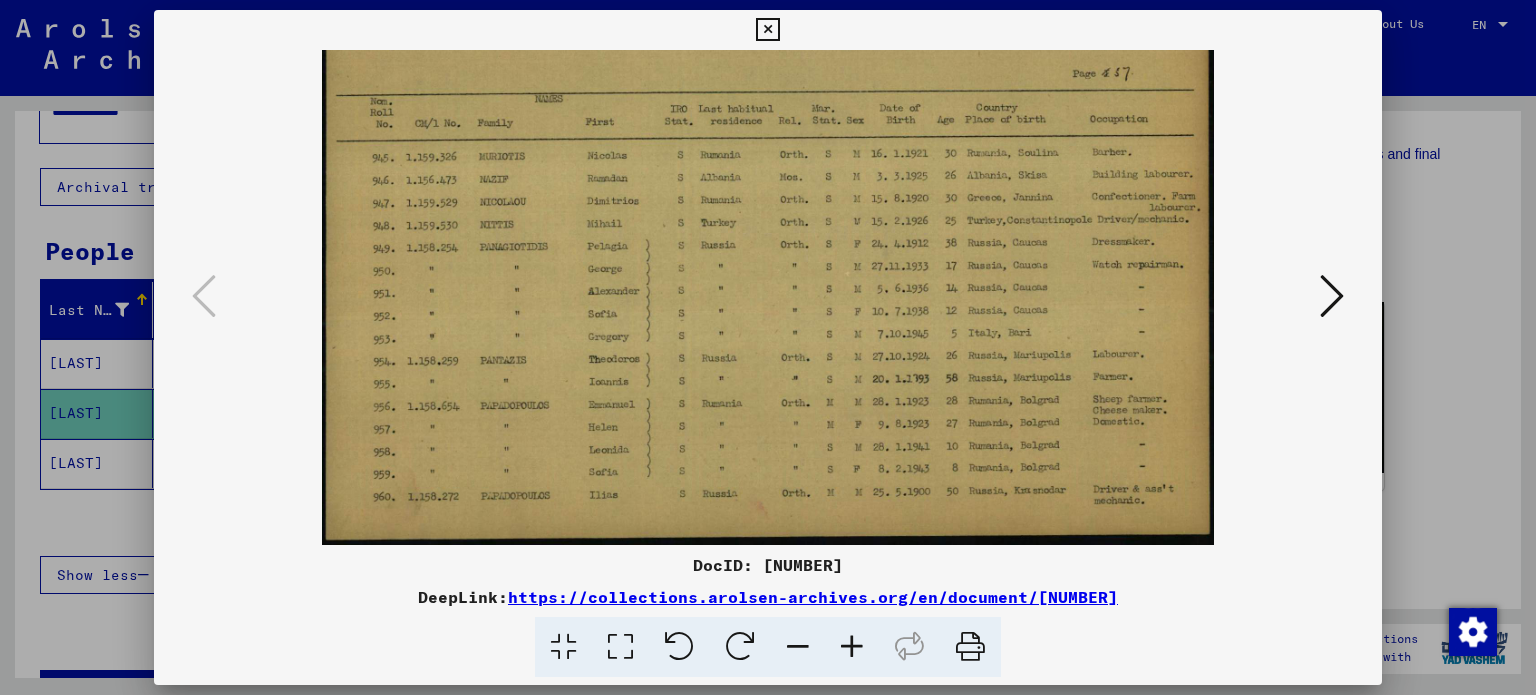 drag, startPoint x: 736, startPoint y: 426, endPoint x: 704, endPoint y: 286, distance: 143.61058 